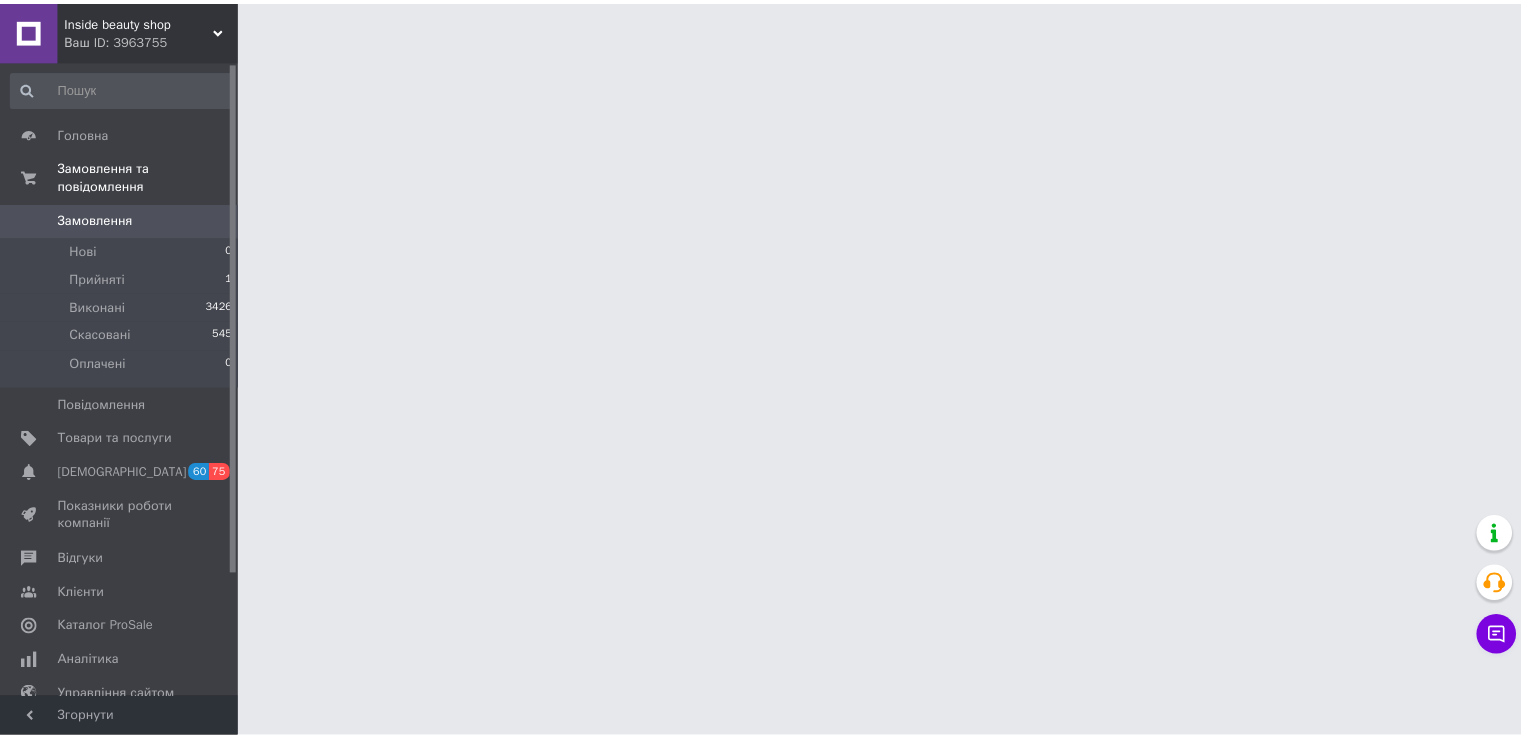 scroll, scrollTop: 0, scrollLeft: 0, axis: both 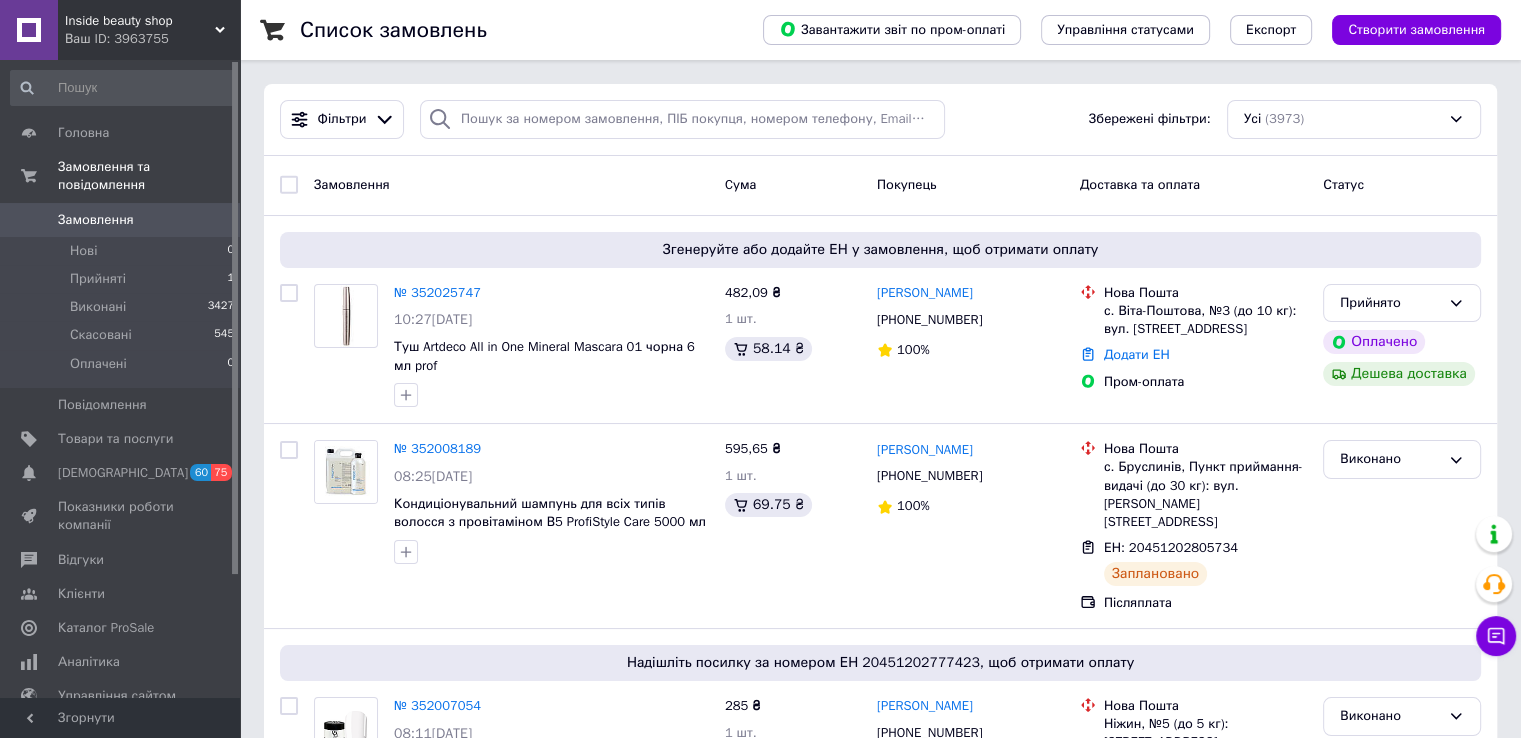 click on "Фільтри Збережені фільтри: Усі (3973)" at bounding box center (880, 120) 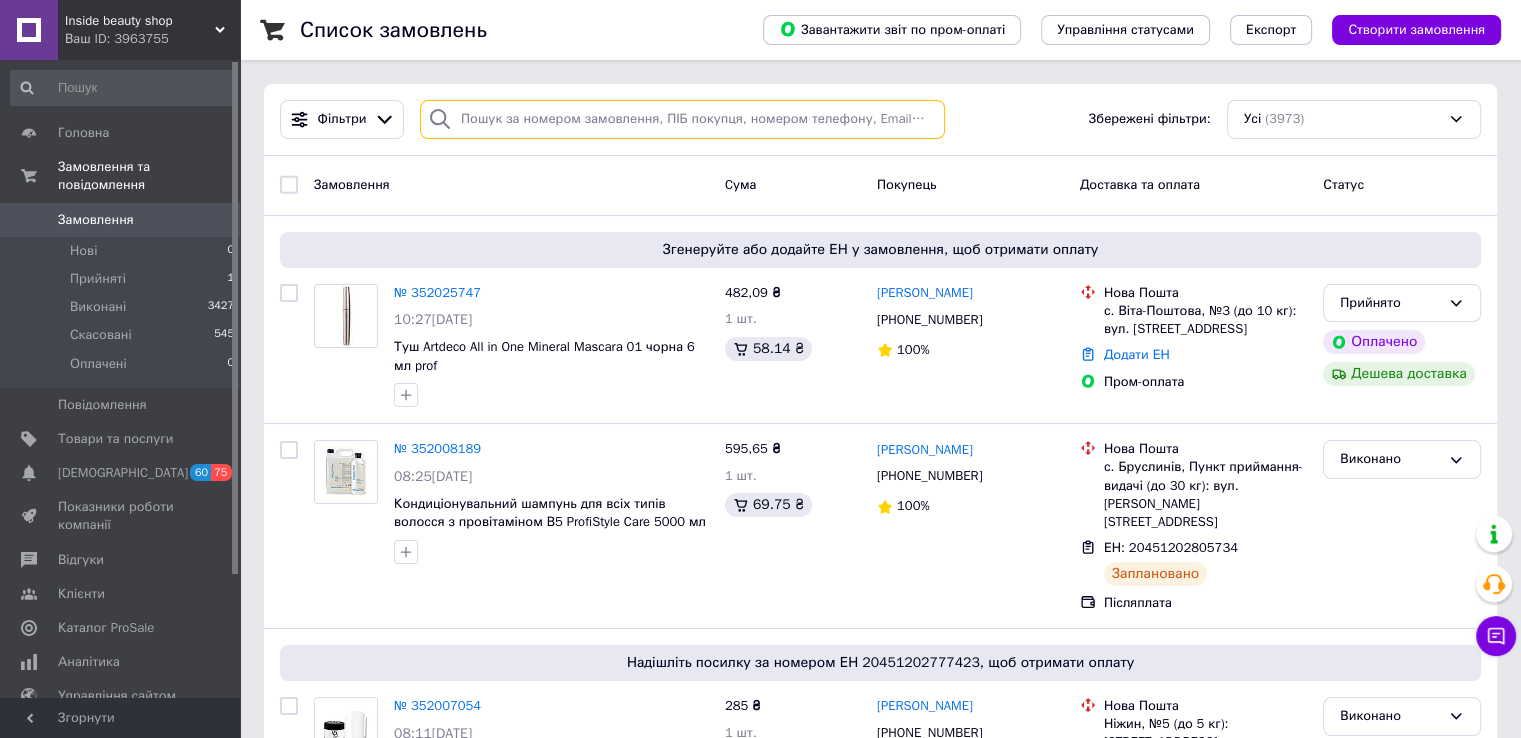 click at bounding box center (682, 119) 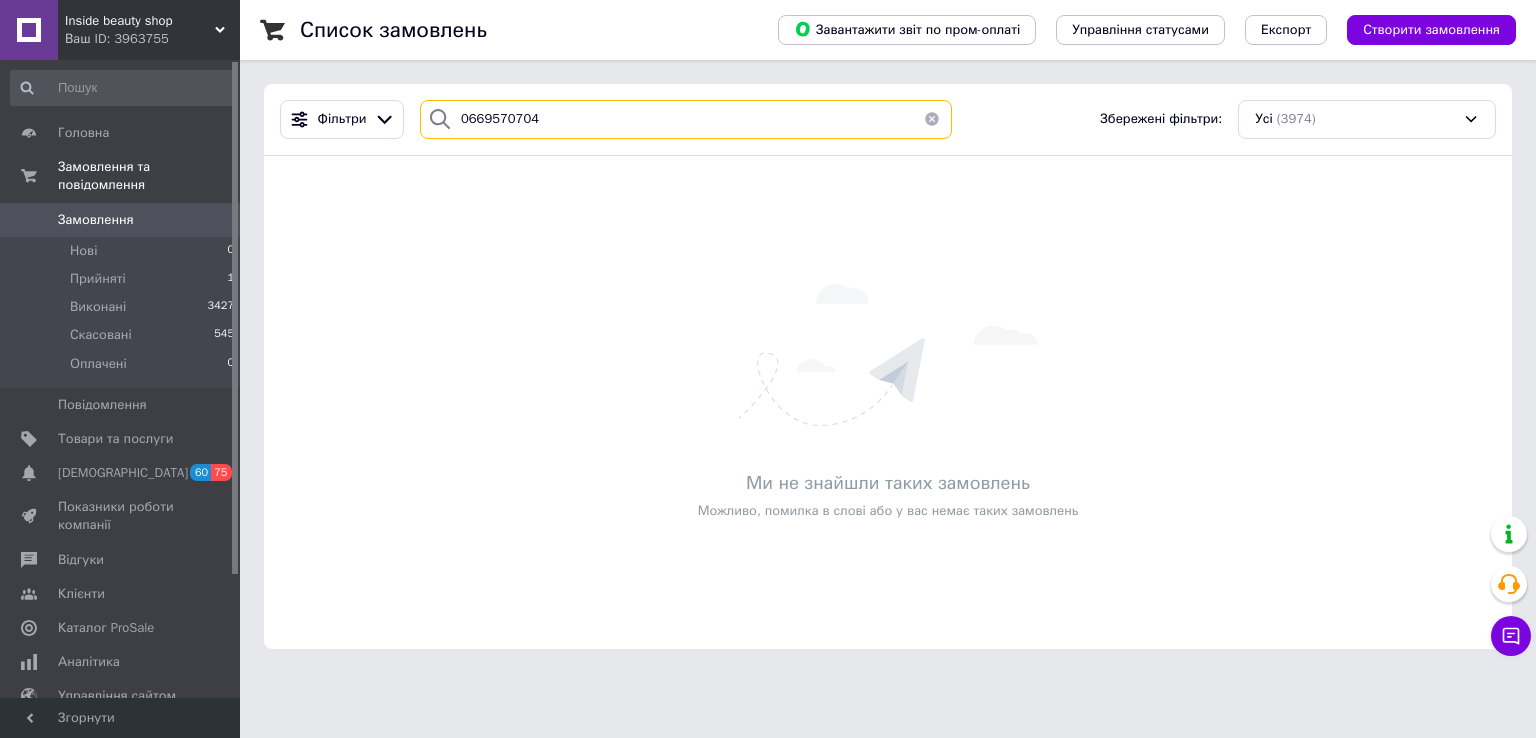 click on "0669570704" at bounding box center (686, 119) 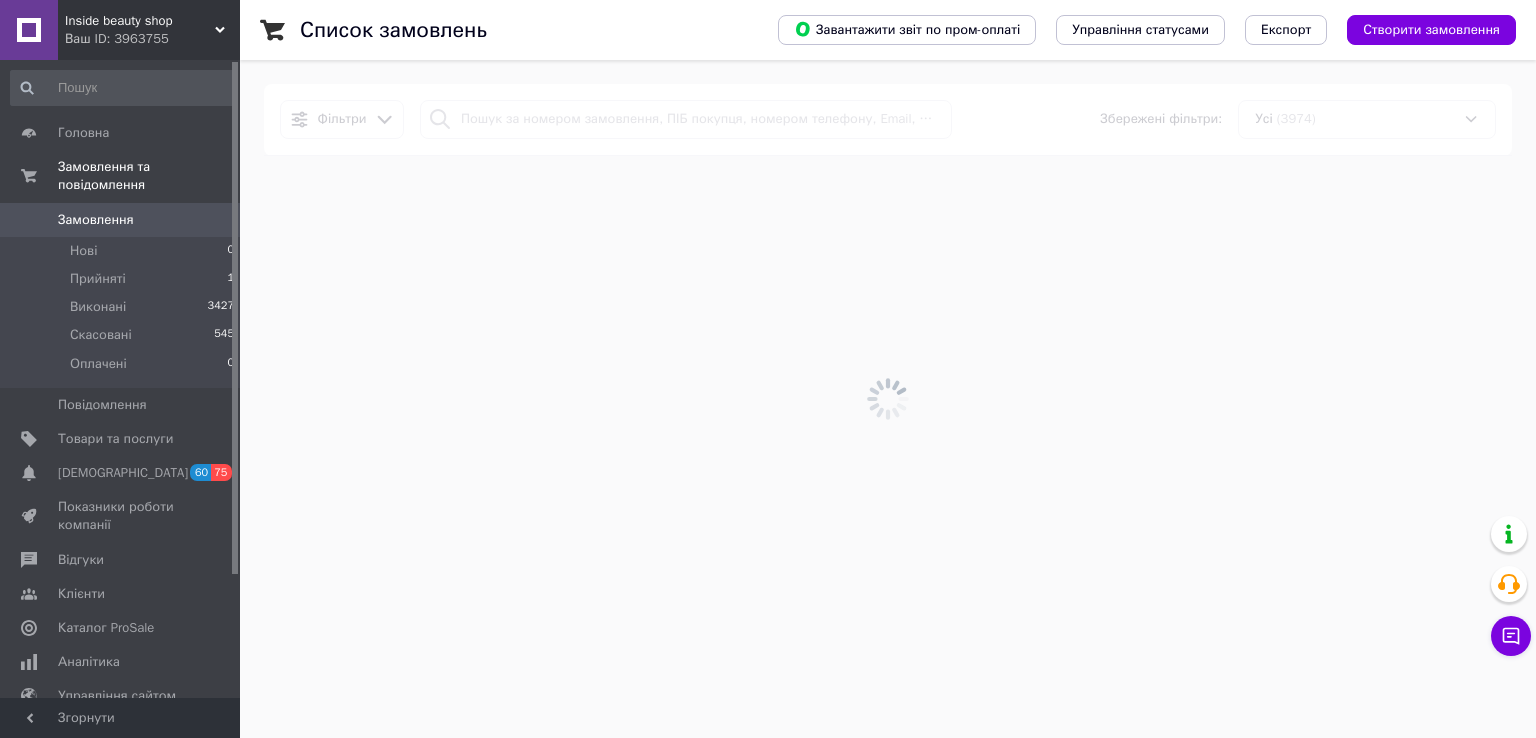 click at bounding box center (888, 399) 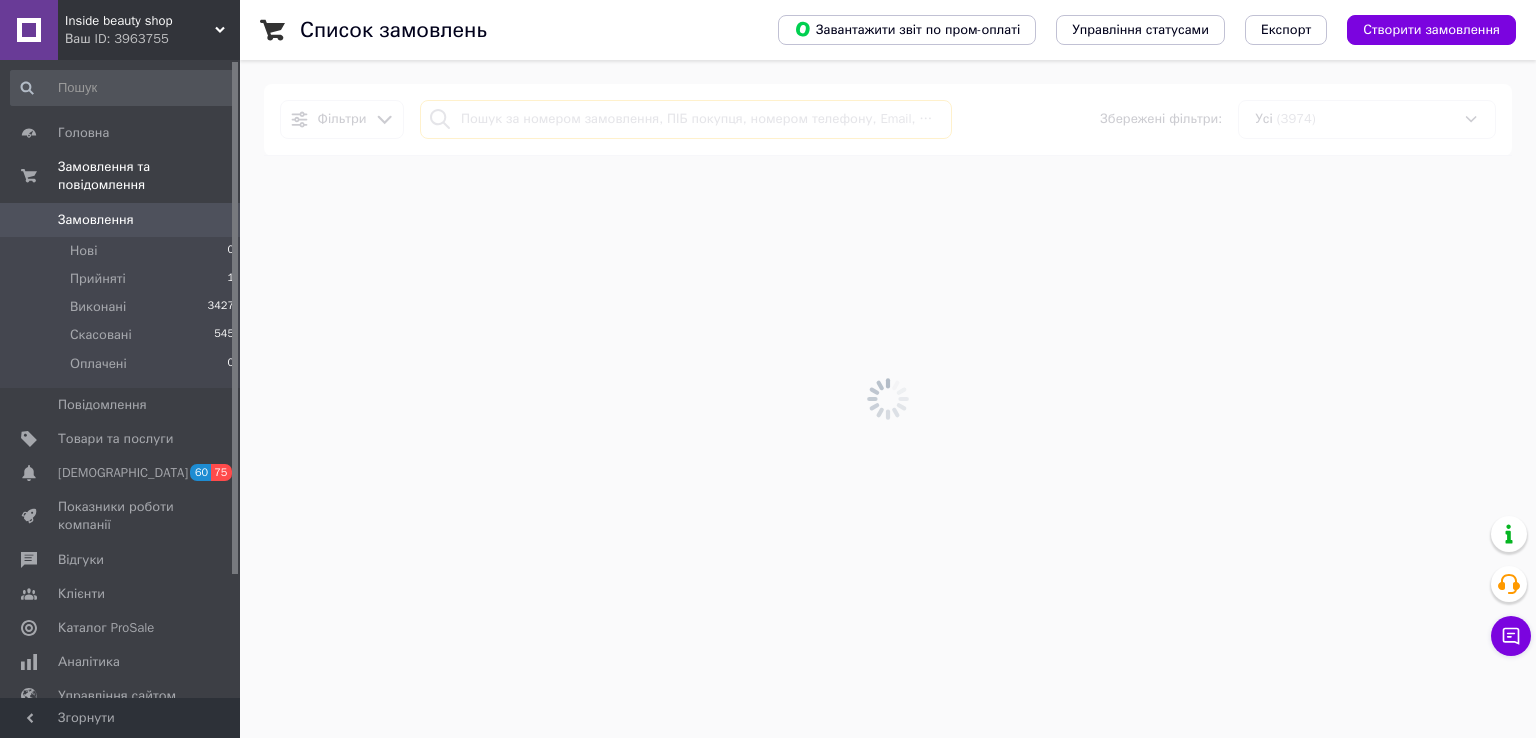 click at bounding box center (686, 119) 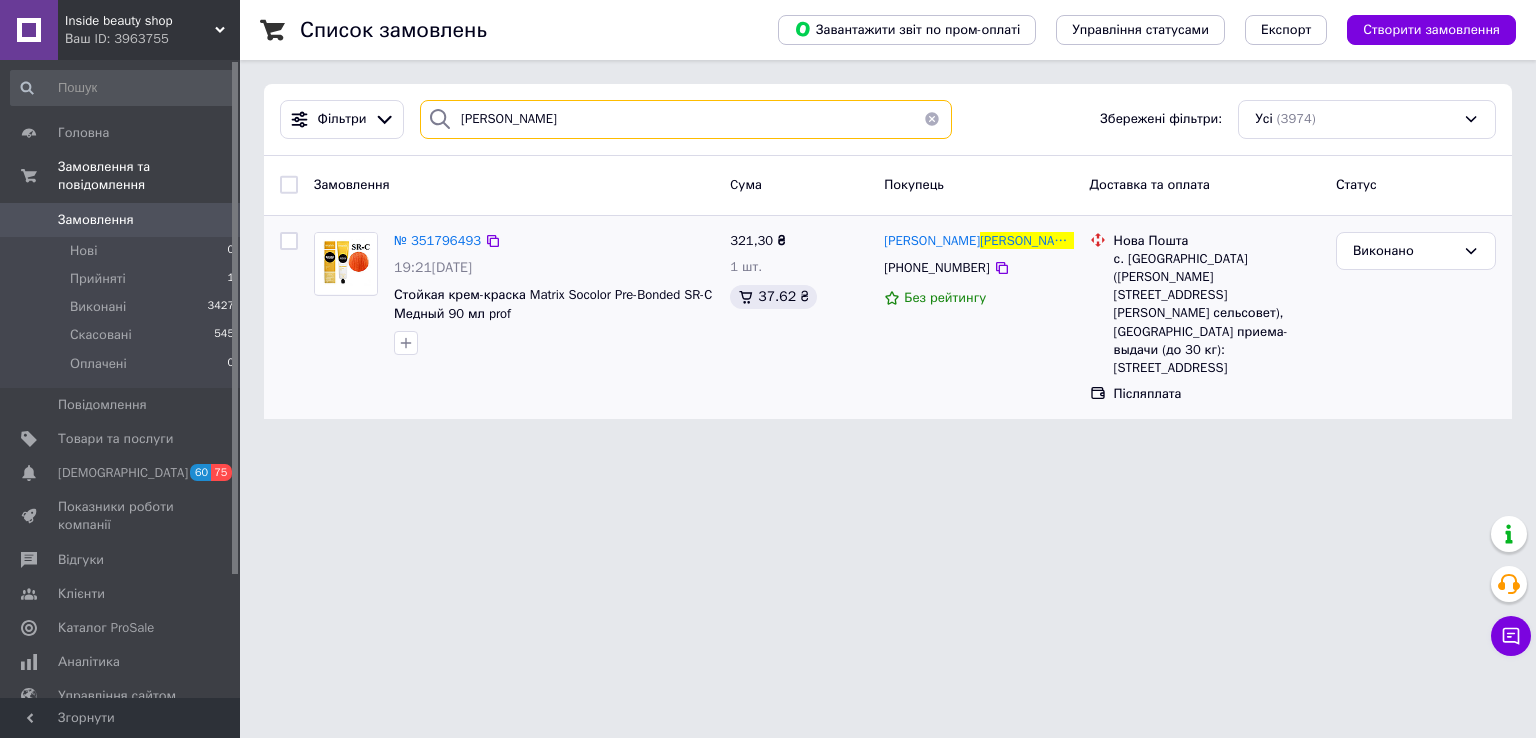 type on "[PERSON_NAME]" 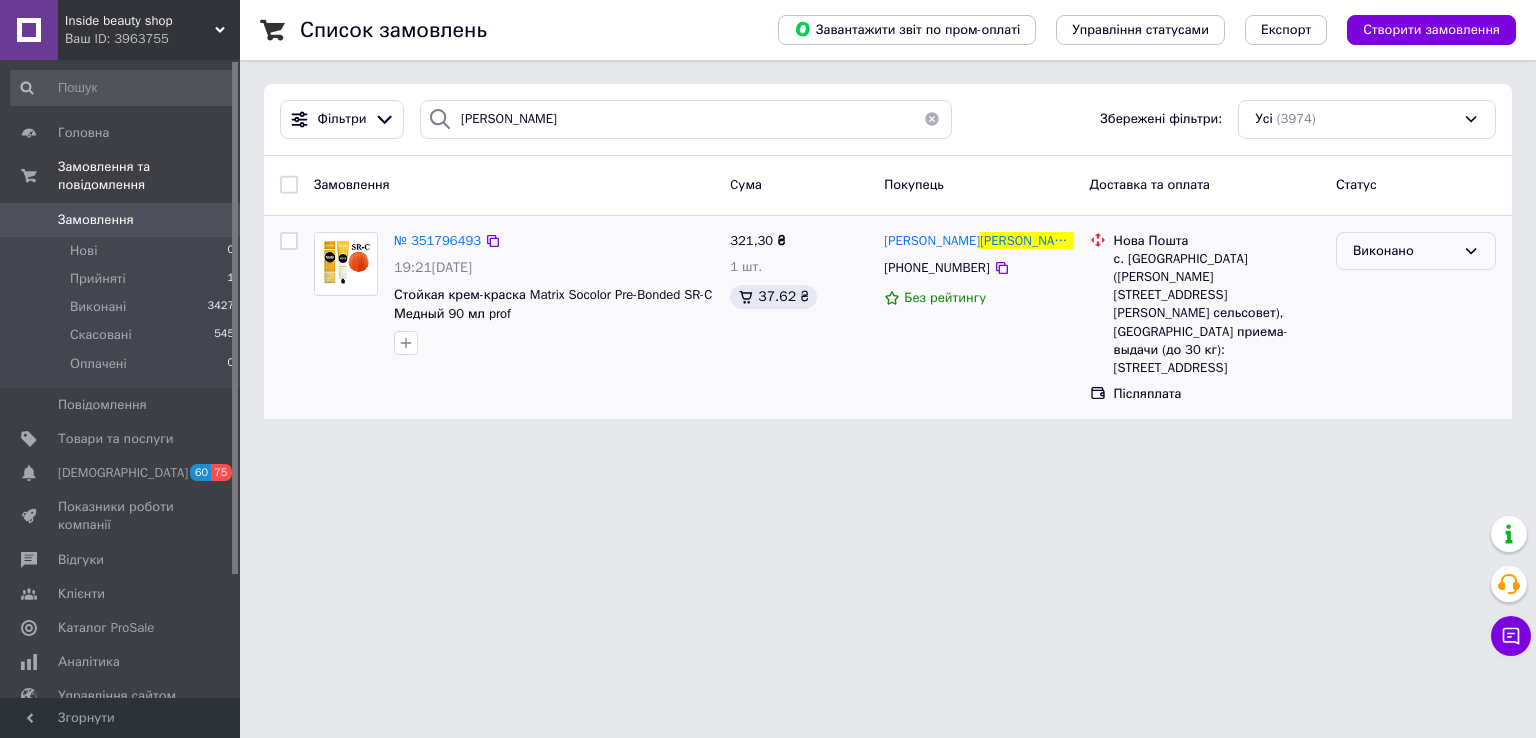 click on "Виконано" at bounding box center [1416, 251] 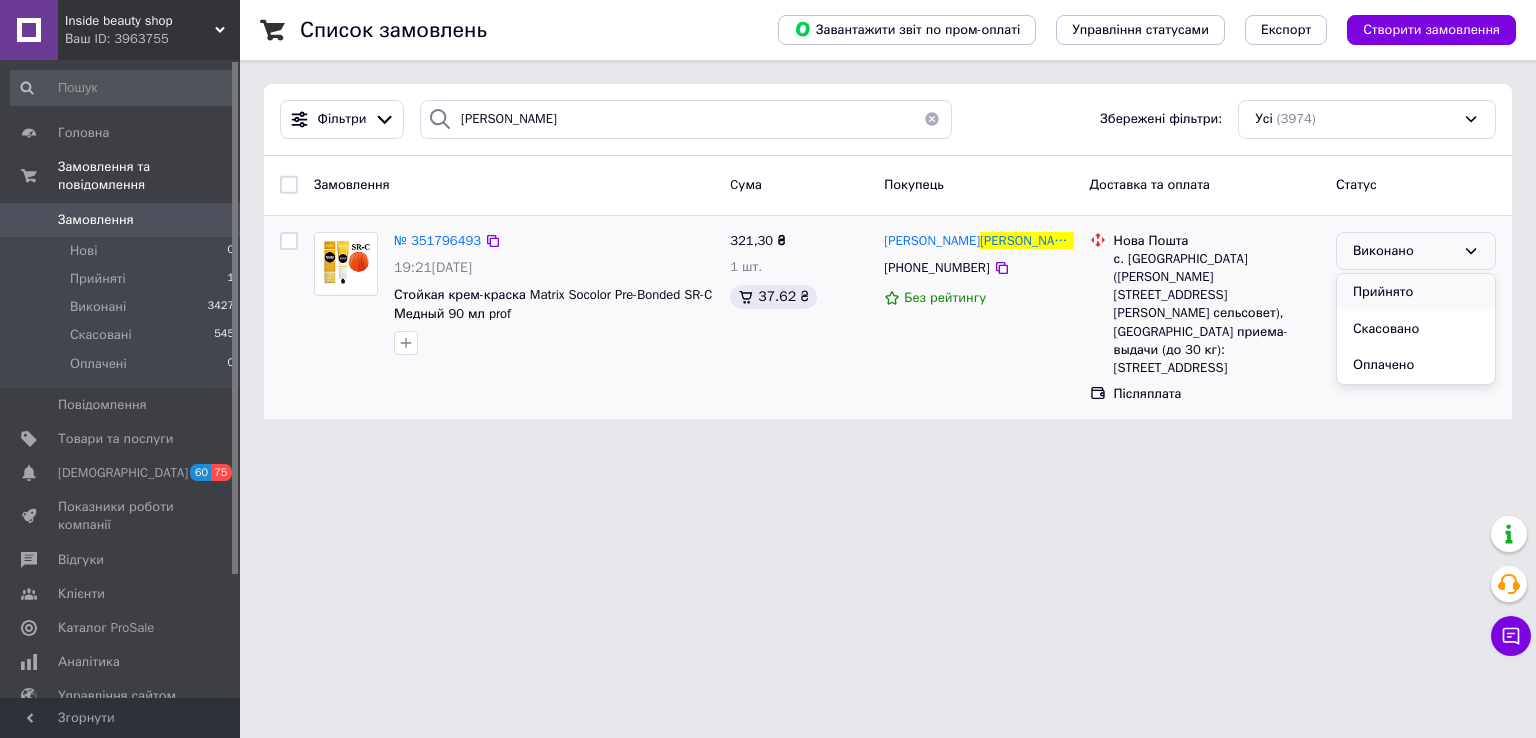 click on "Прийнято" at bounding box center (1416, 292) 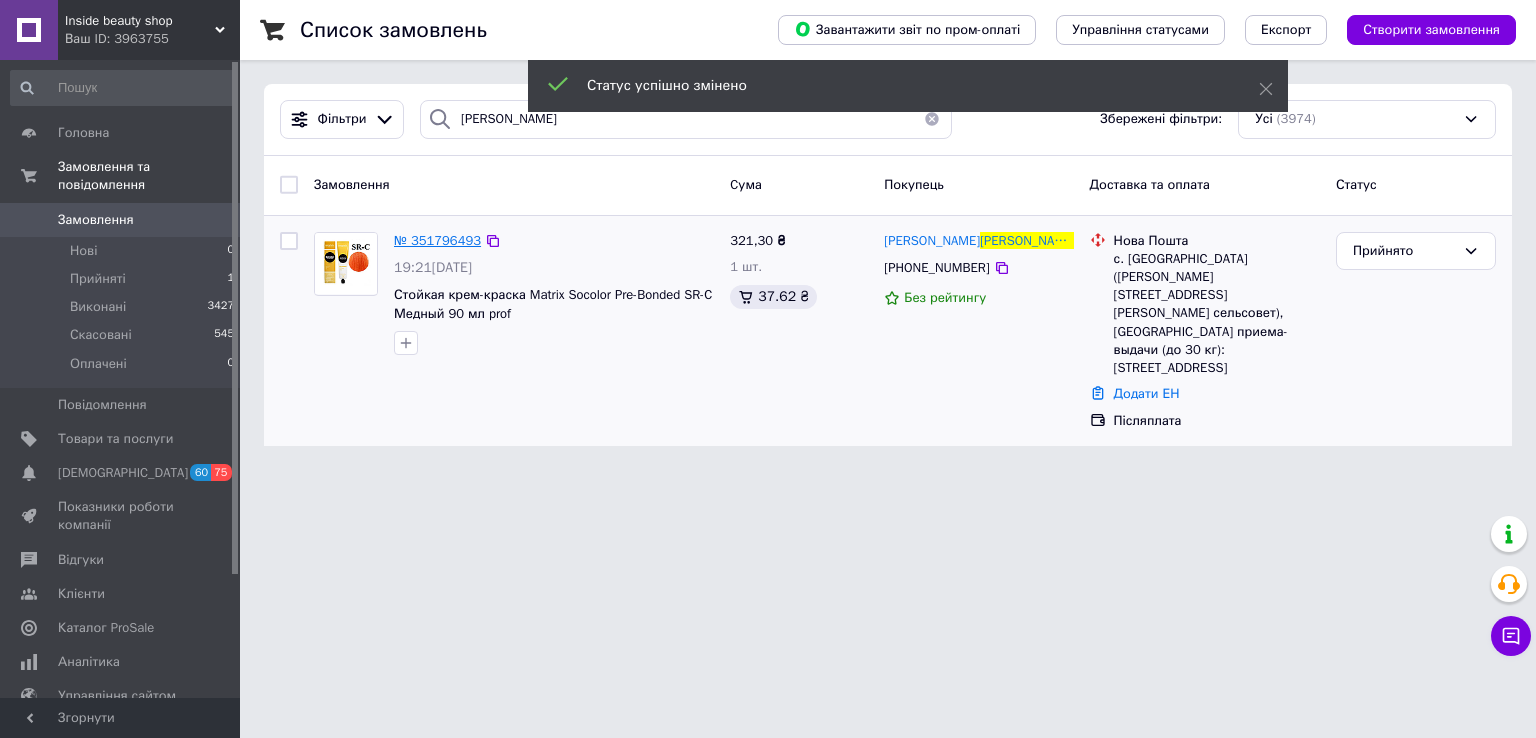 click on "№ 351796493" at bounding box center [437, 240] 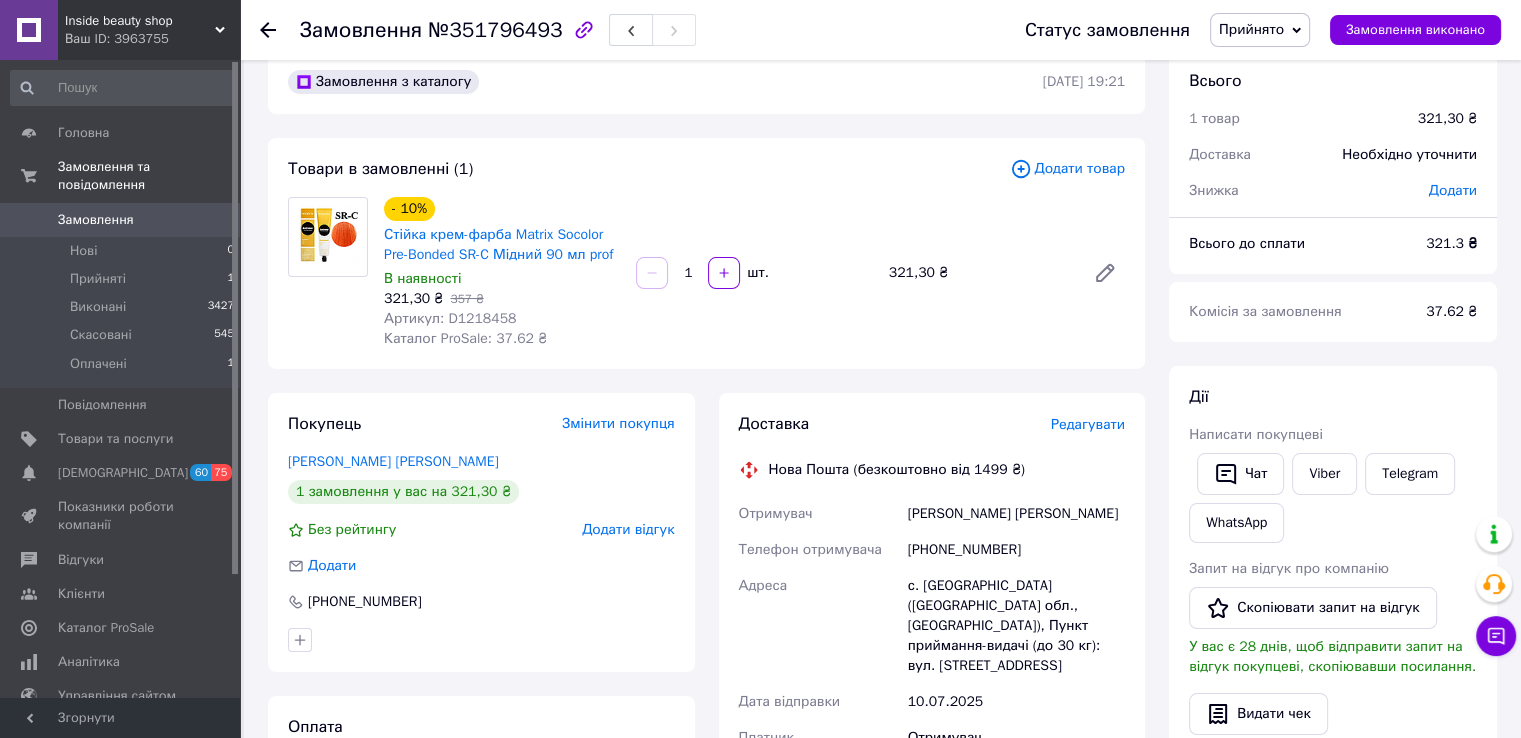 scroll, scrollTop: 0, scrollLeft: 0, axis: both 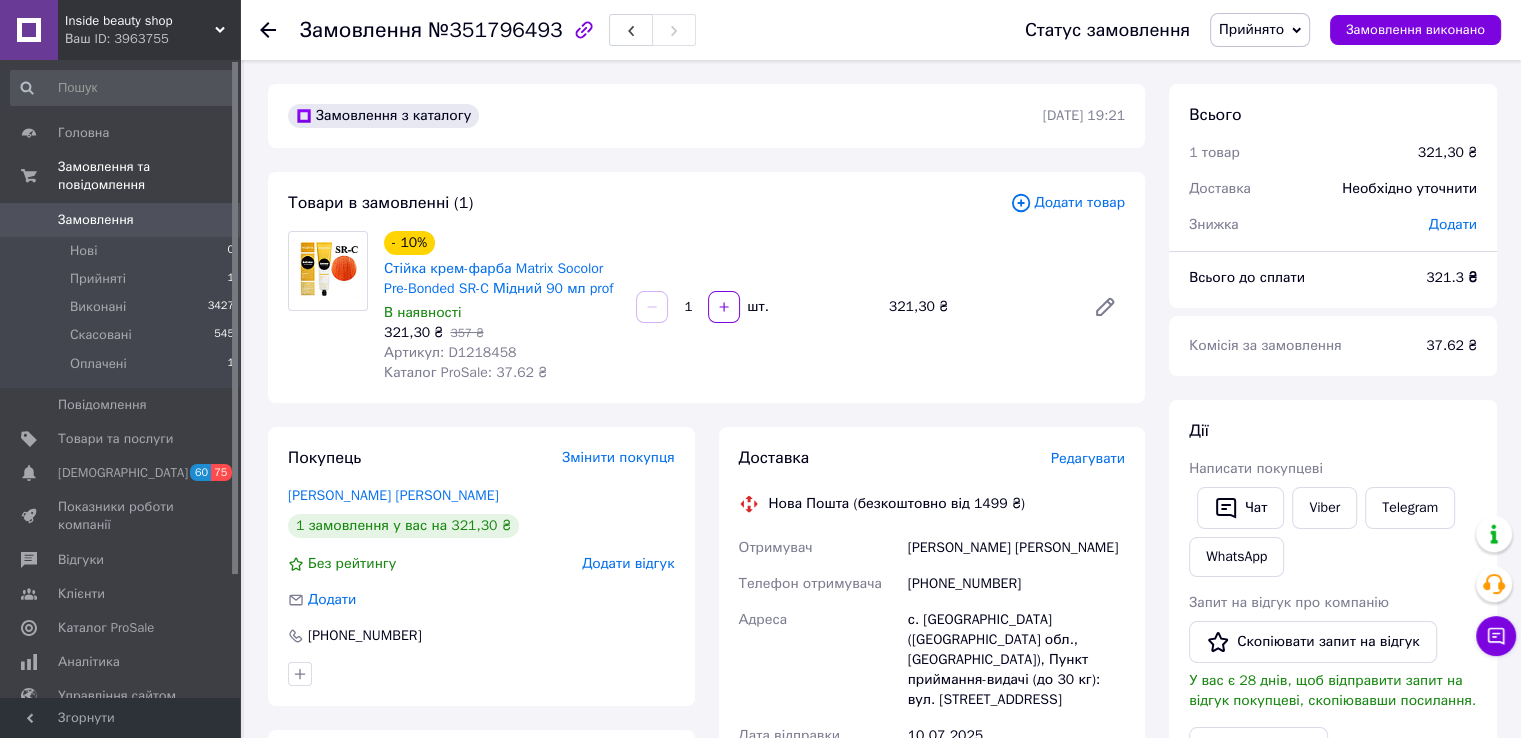 click on "Замовлення" at bounding box center [96, 220] 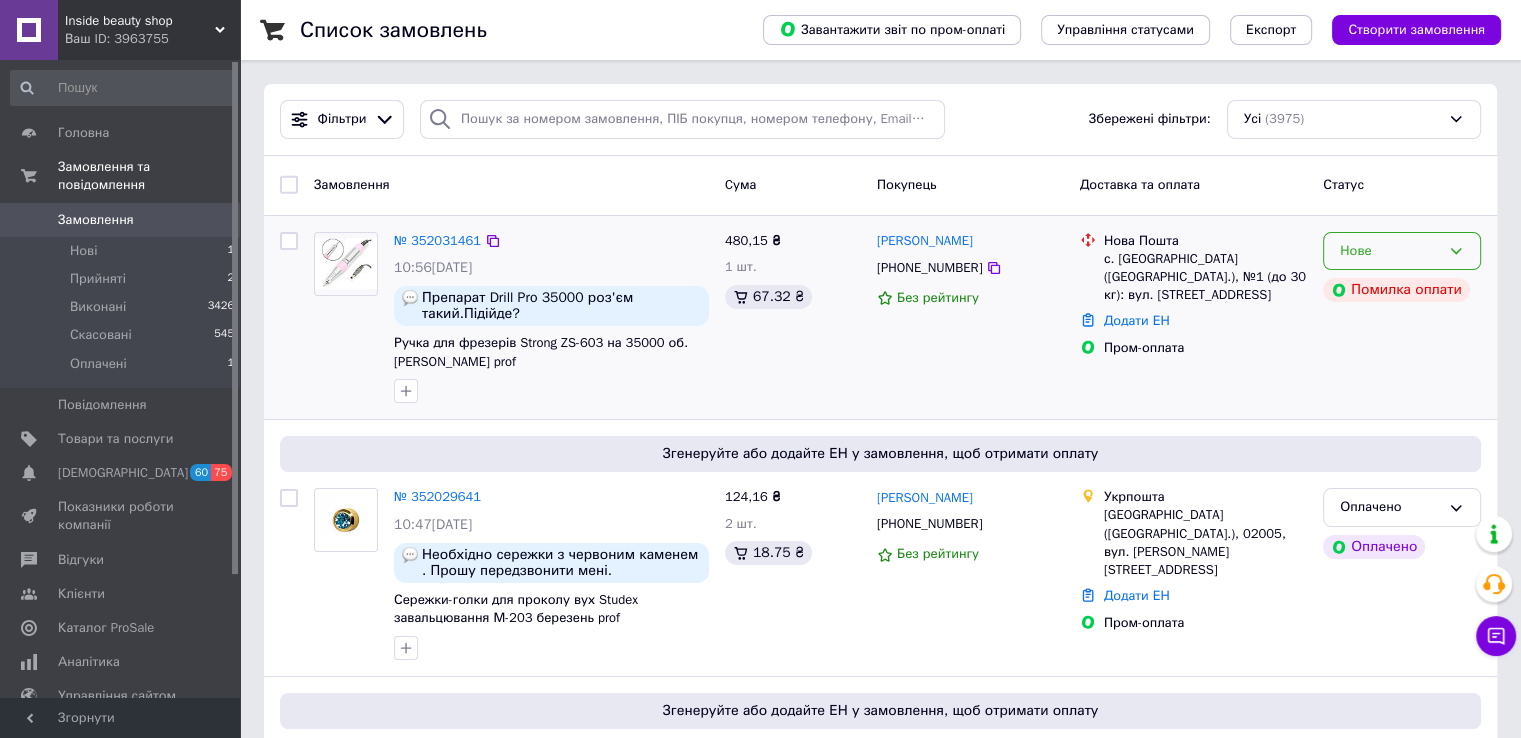 click on "Нове" at bounding box center (1402, 251) 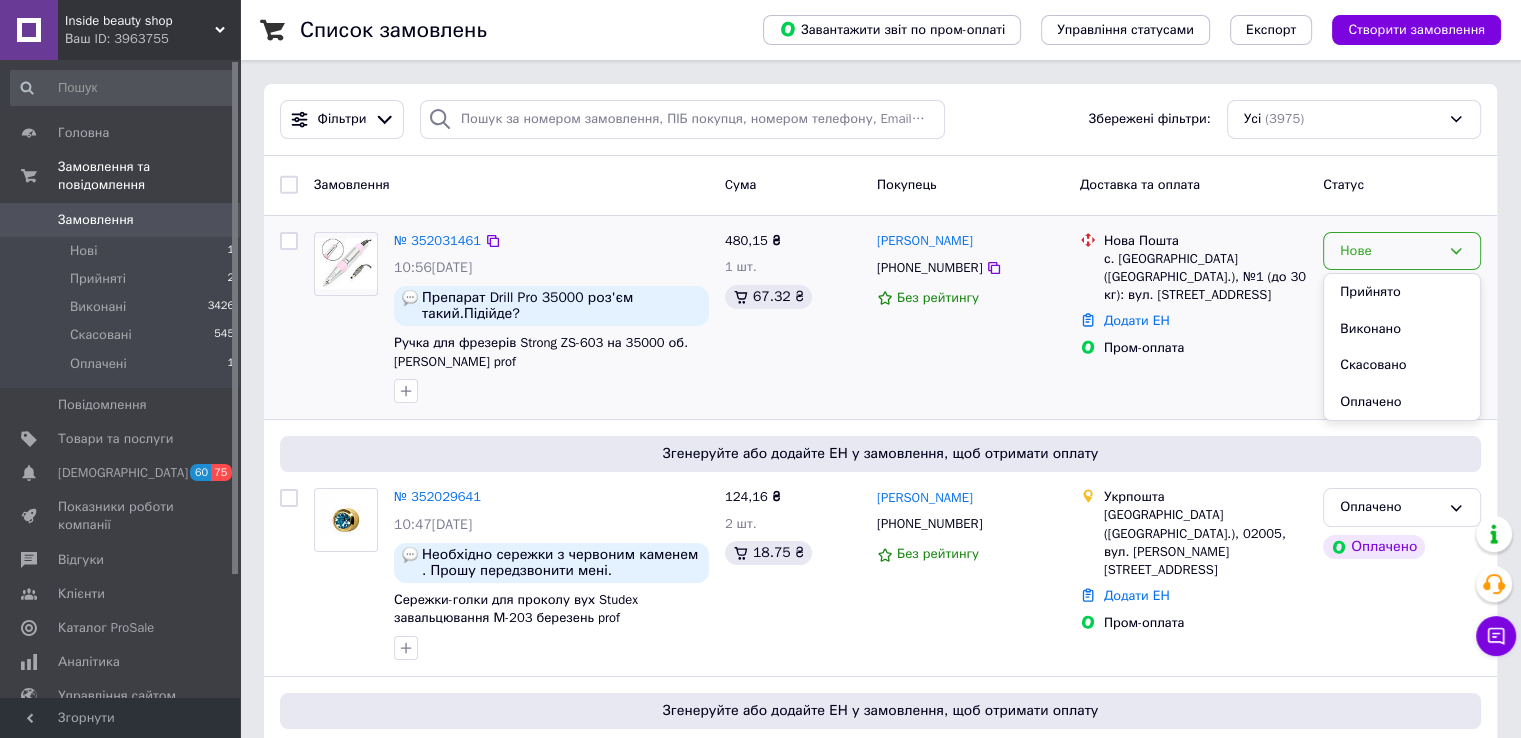 click on "[GEOGRAPHIC_DATA] Скасовано Оплачено Помилка оплати" at bounding box center [1402, 318] 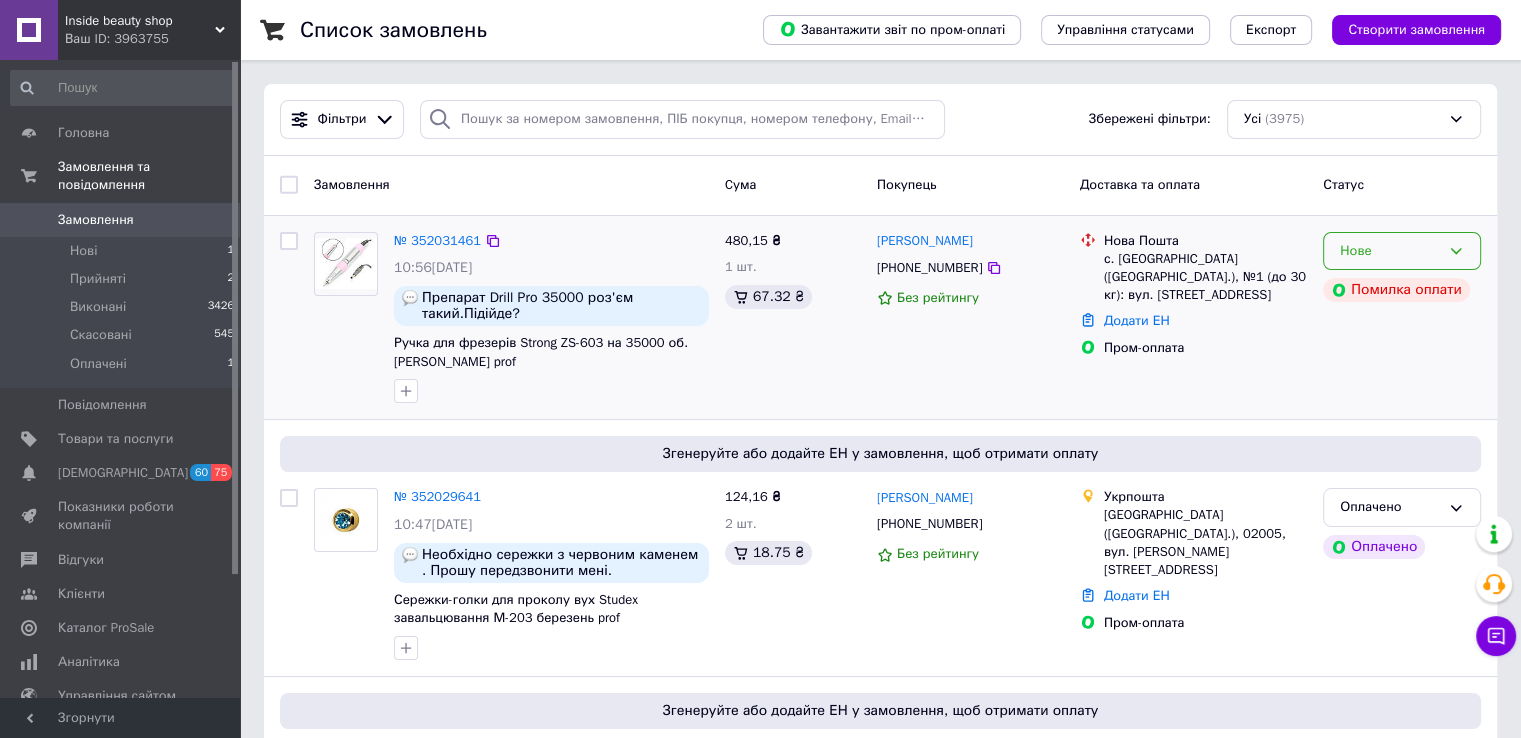 click on "Нове" at bounding box center [1390, 251] 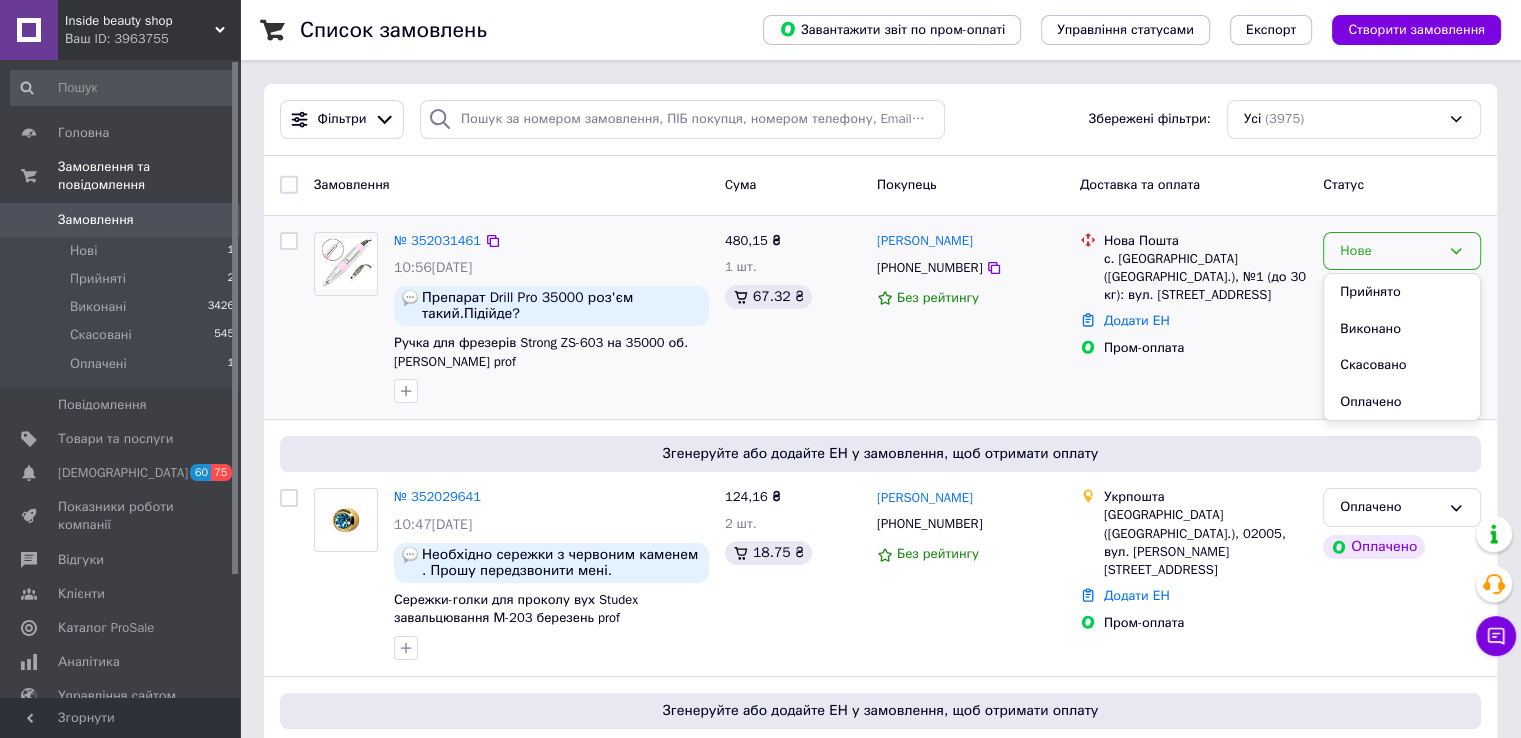 click on "Прийнято" at bounding box center [1402, 292] 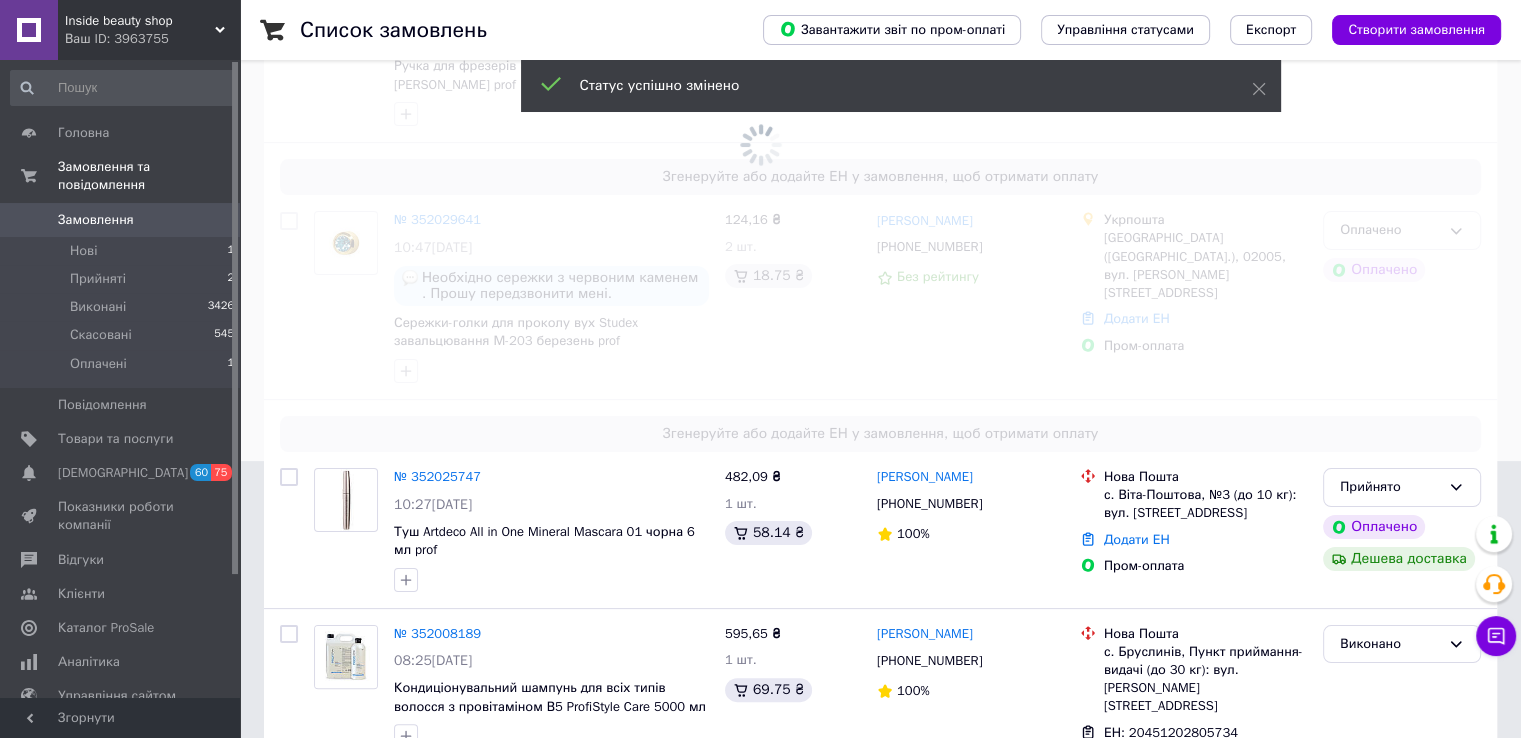 scroll, scrollTop: 300, scrollLeft: 0, axis: vertical 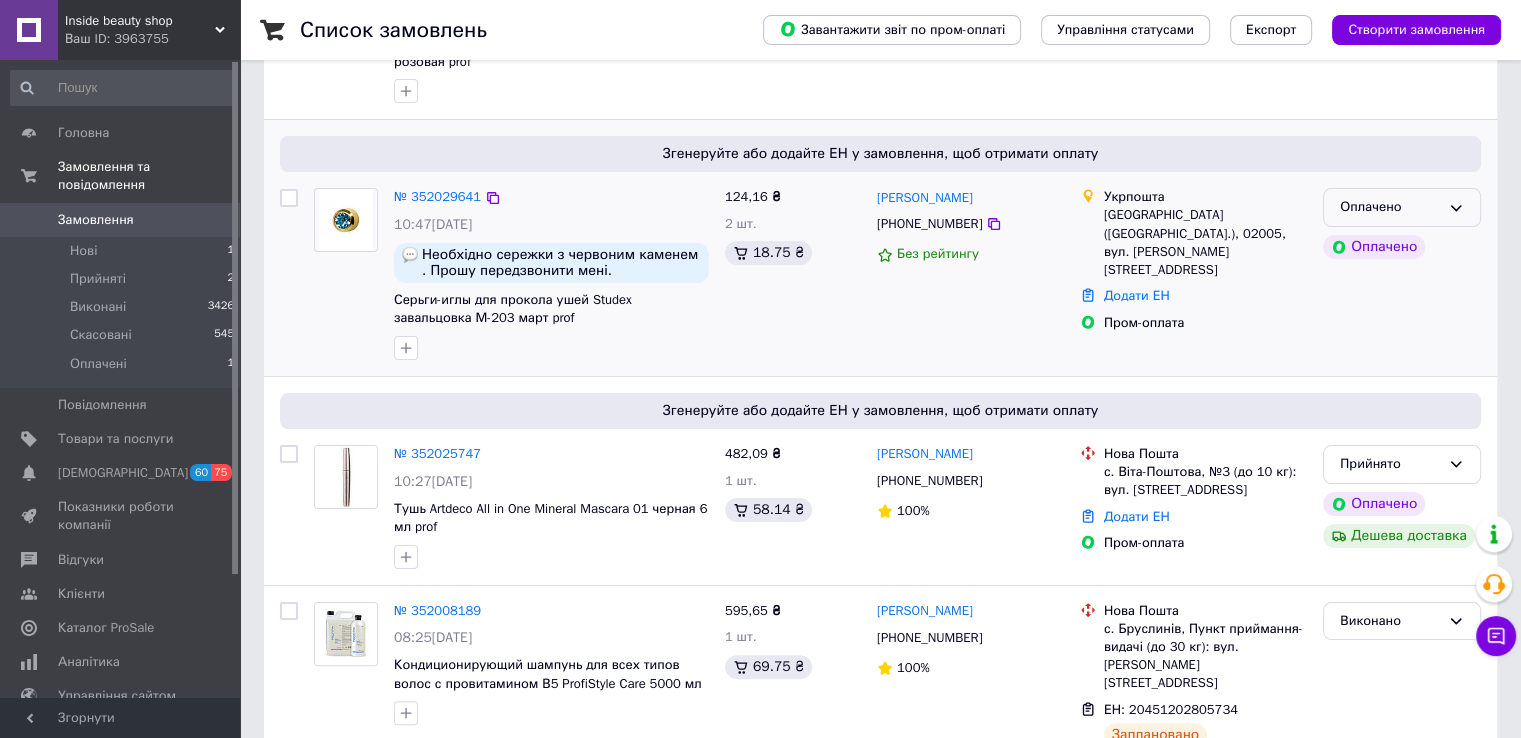 click on "Оплачено" at bounding box center [1402, 207] 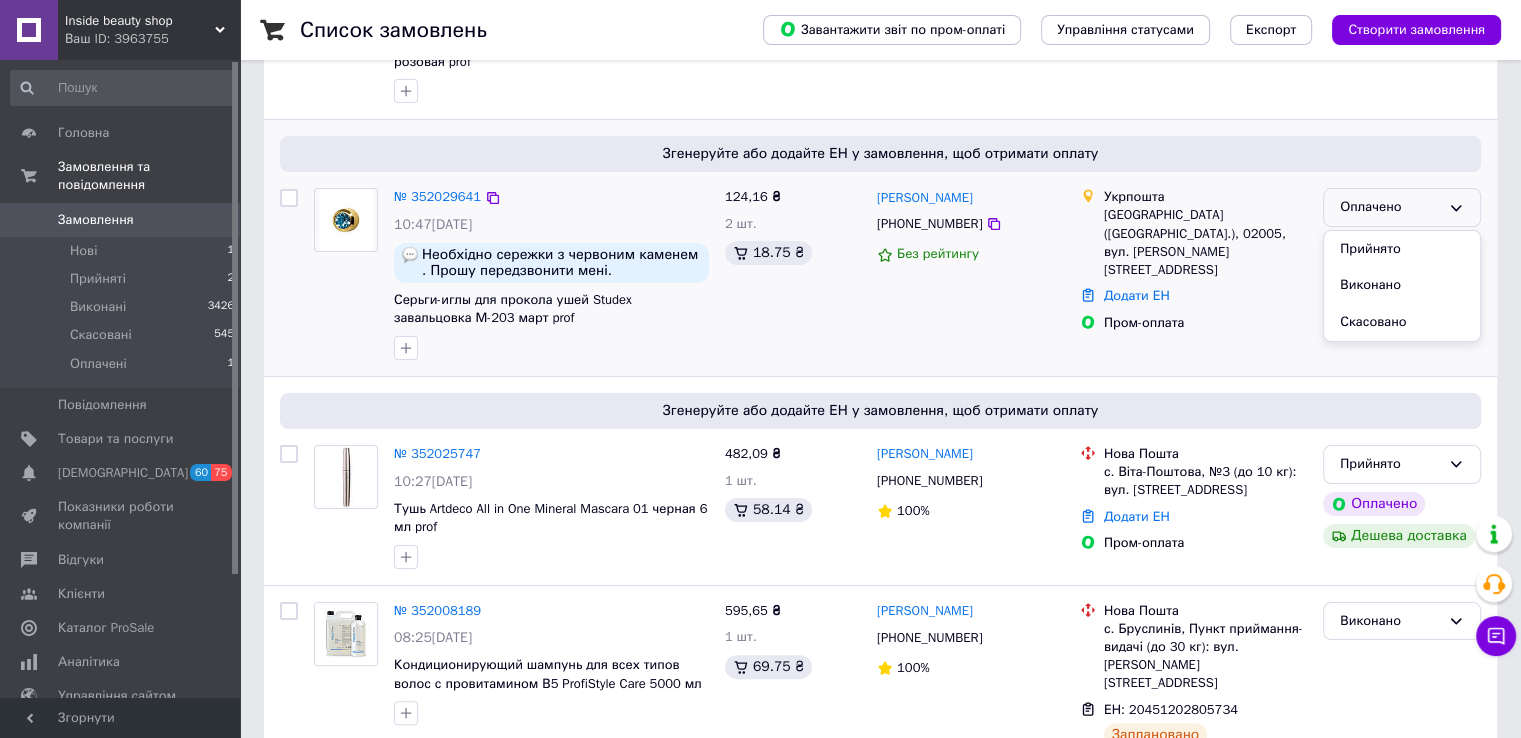 click on "Прийнято" at bounding box center (1402, 249) 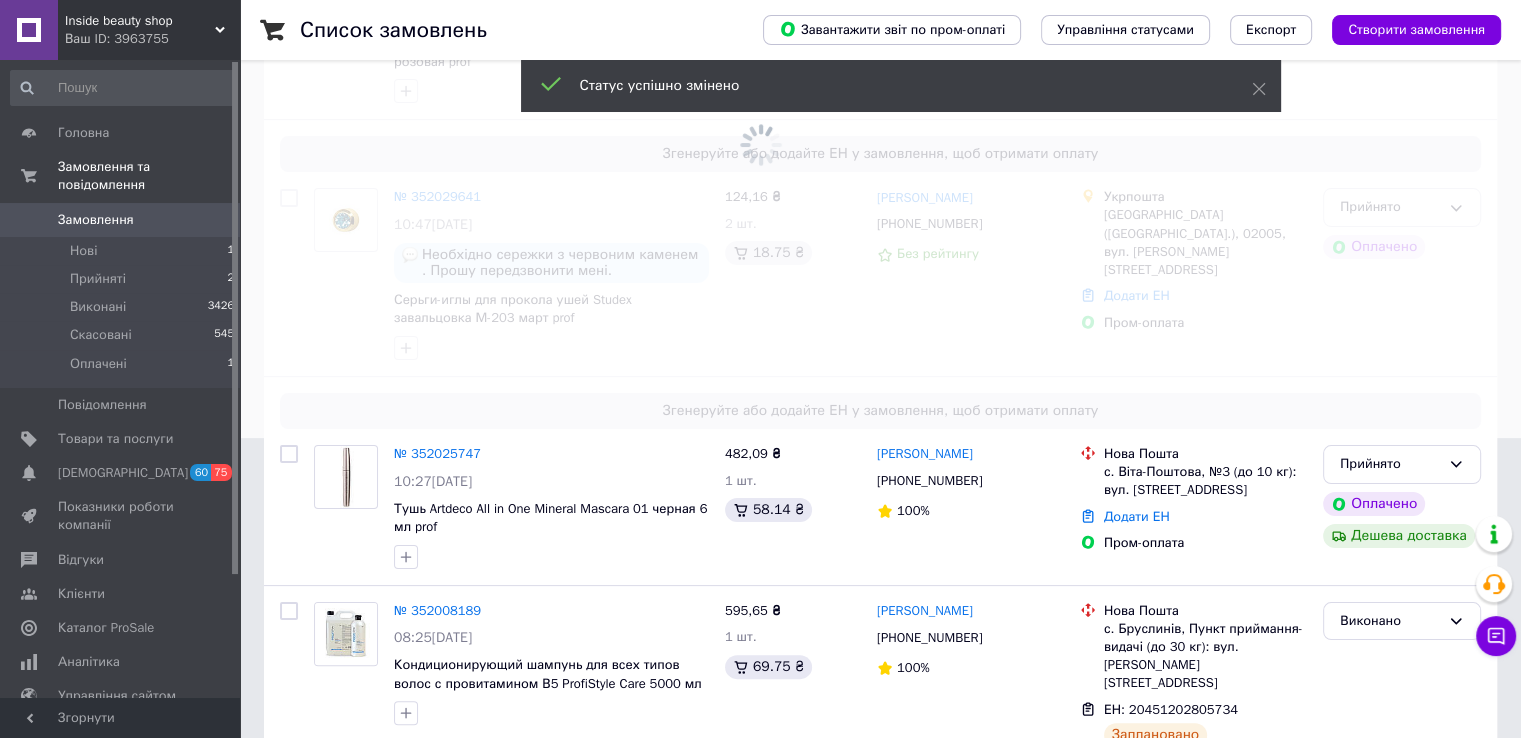 scroll, scrollTop: 0, scrollLeft: 0, axis: both 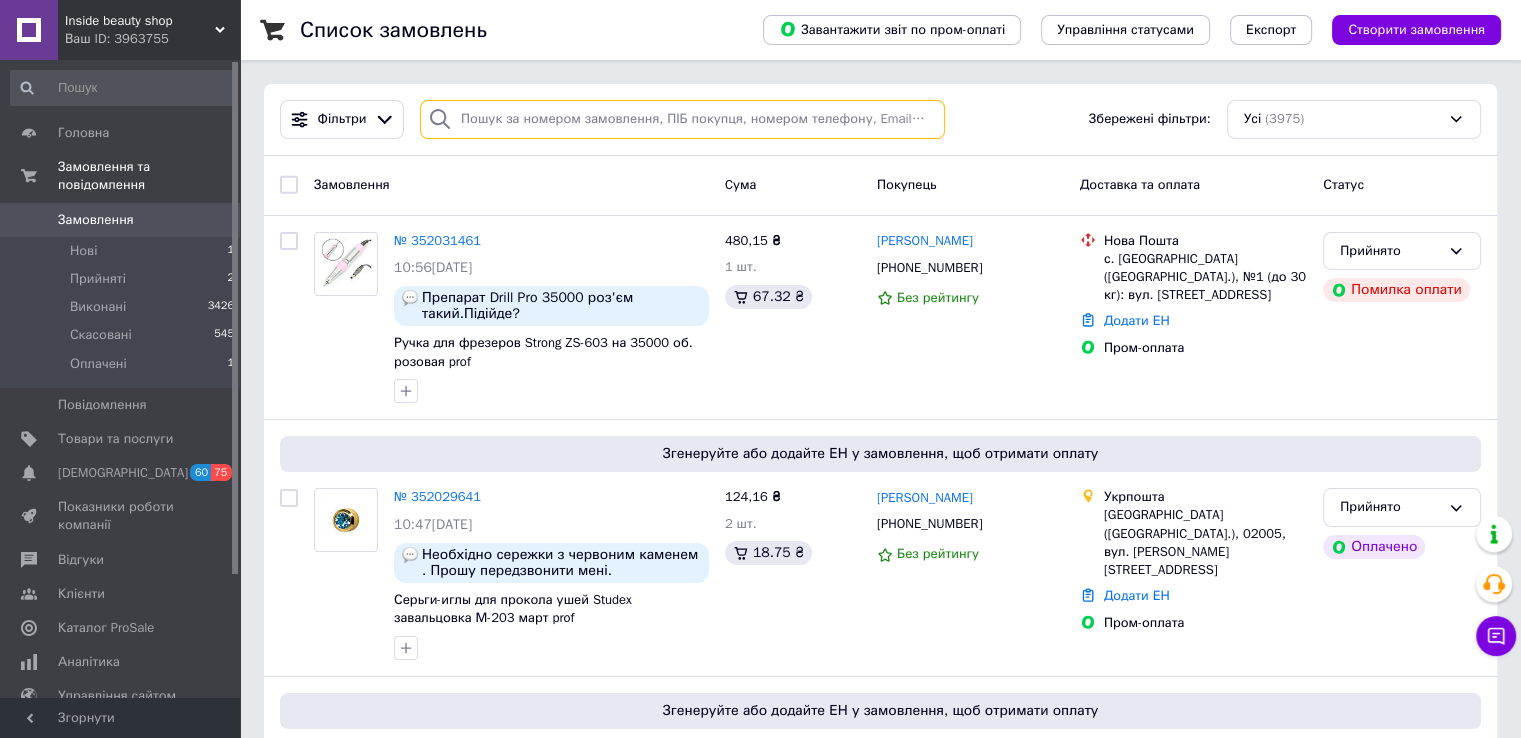 click at bounding box center (682, 119) 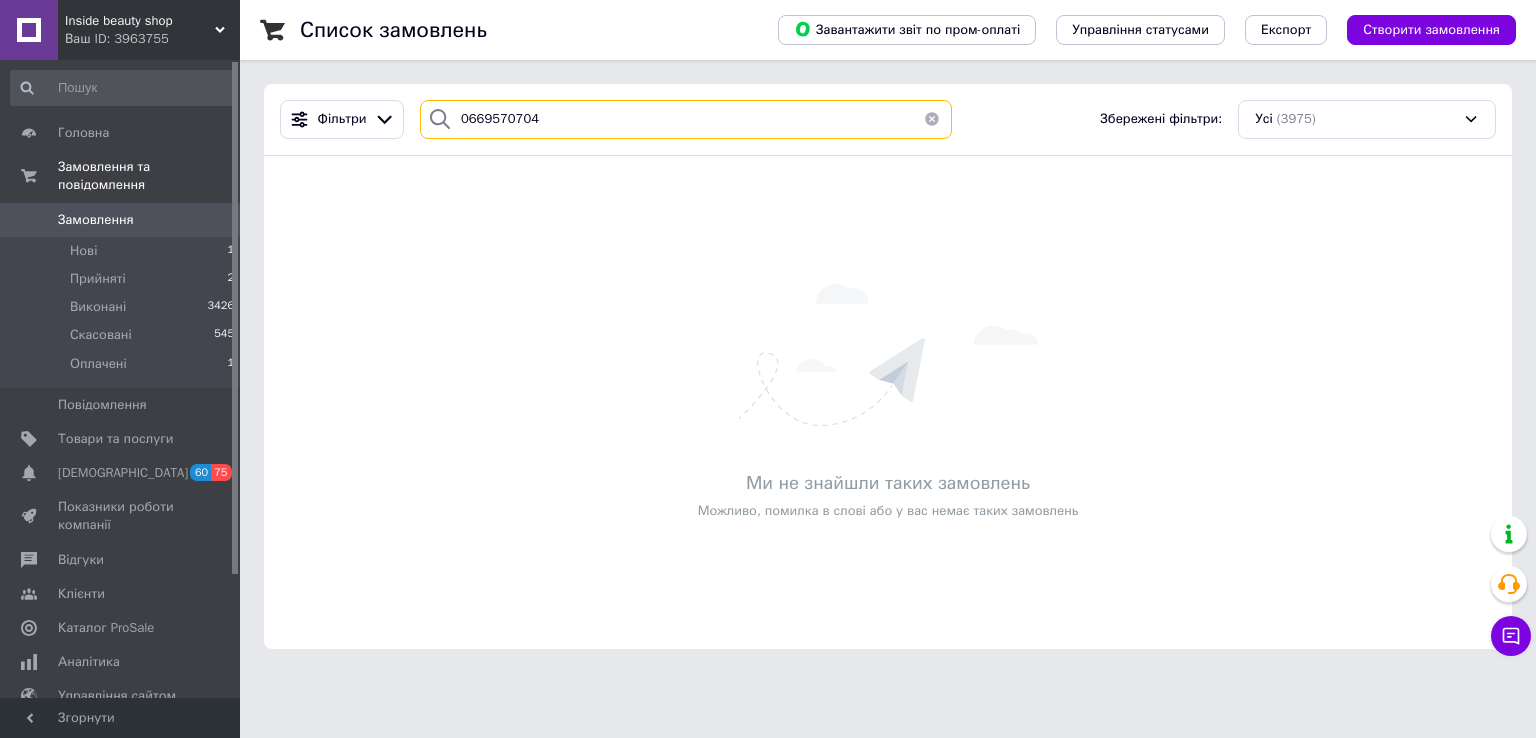 click on "0669570704" at bounding box center [686, 119] 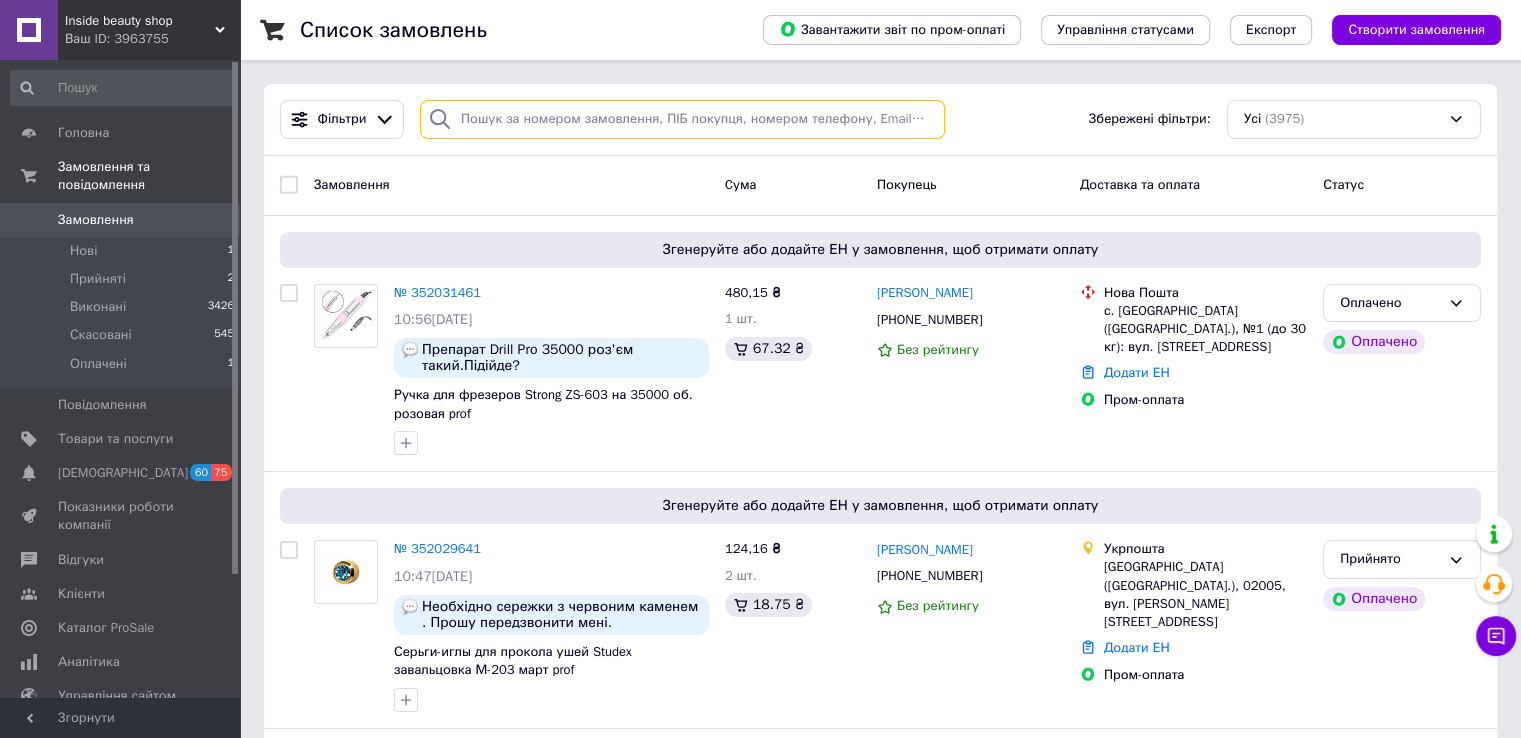 click at bounding box center [682, 119] 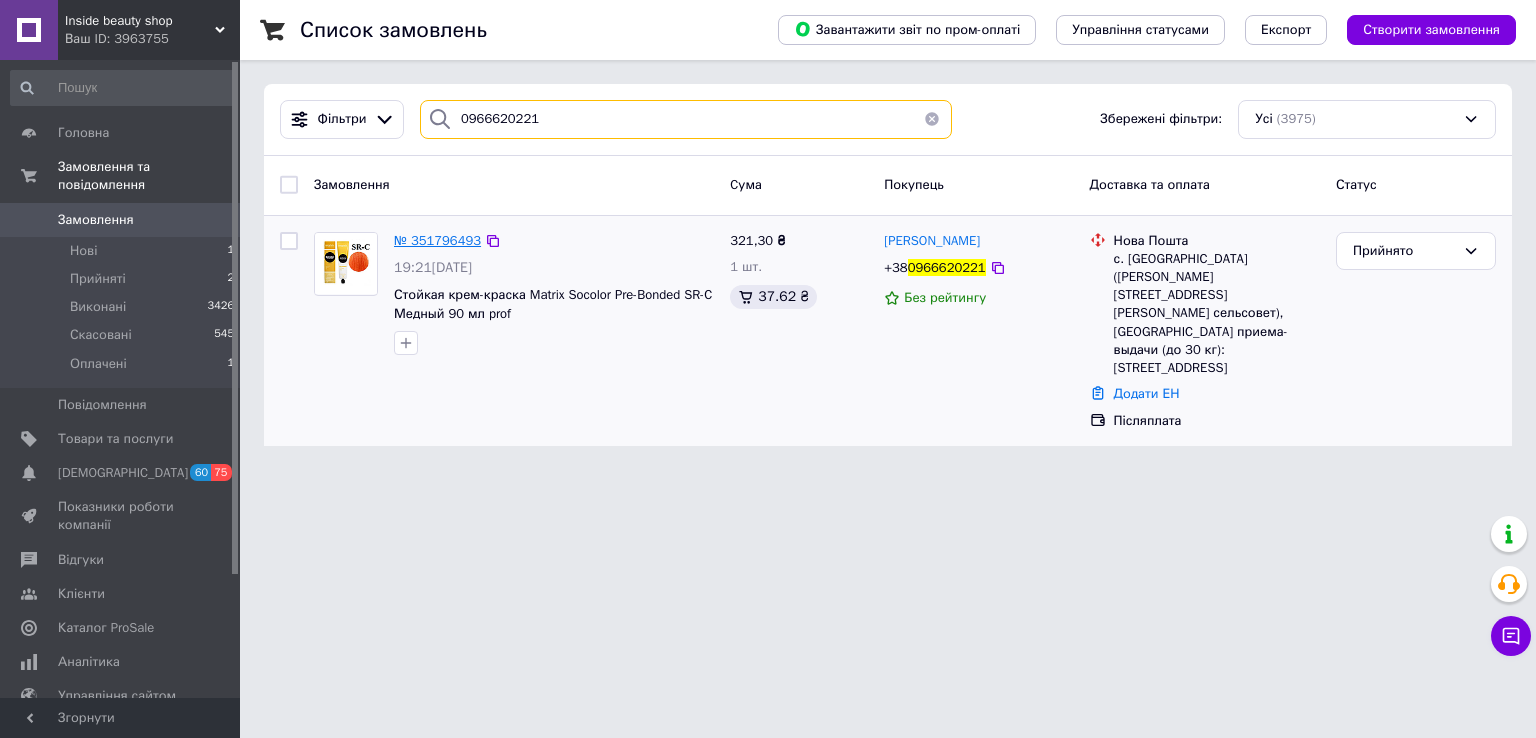 type on "0966620221" 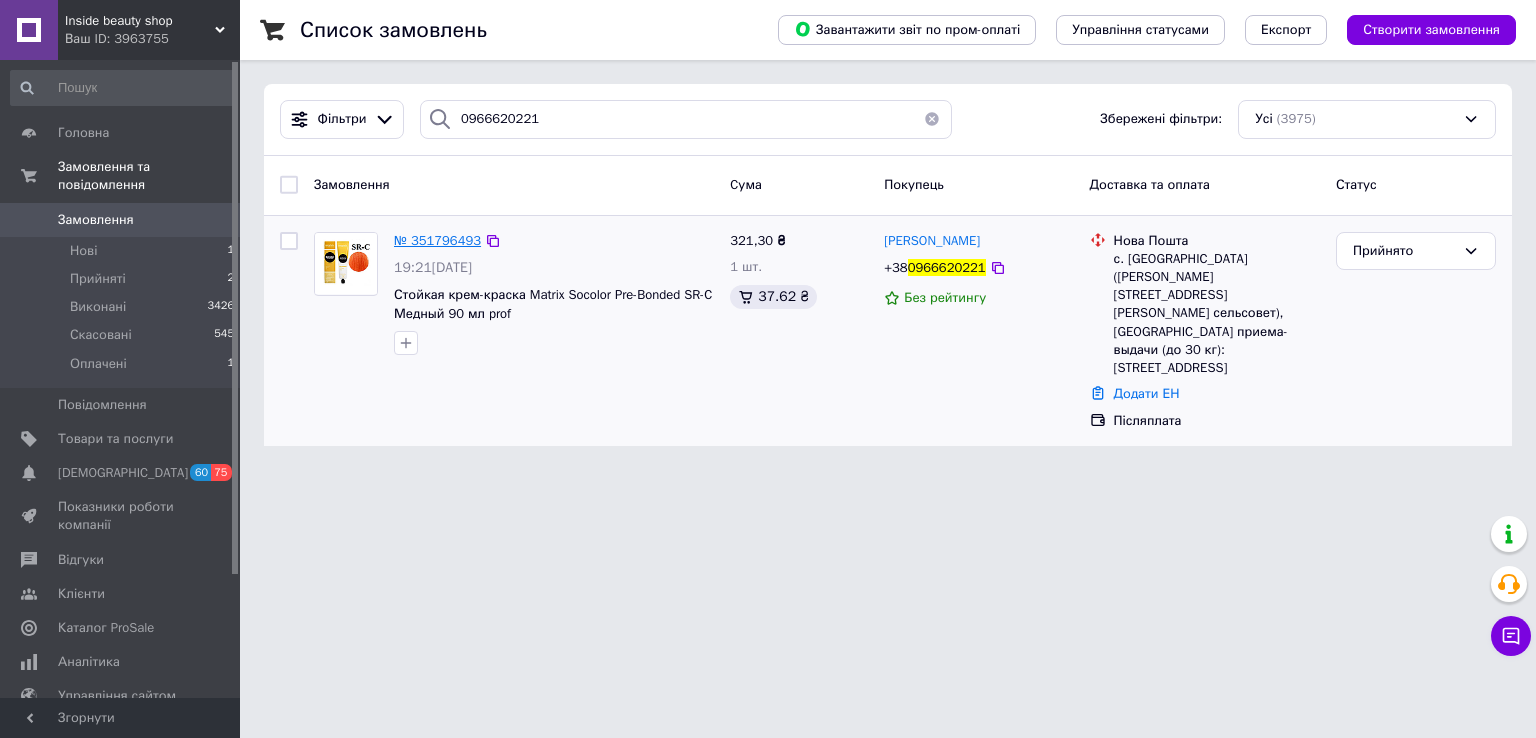 click on "№ 351796493" at bounding box center (437, 240) 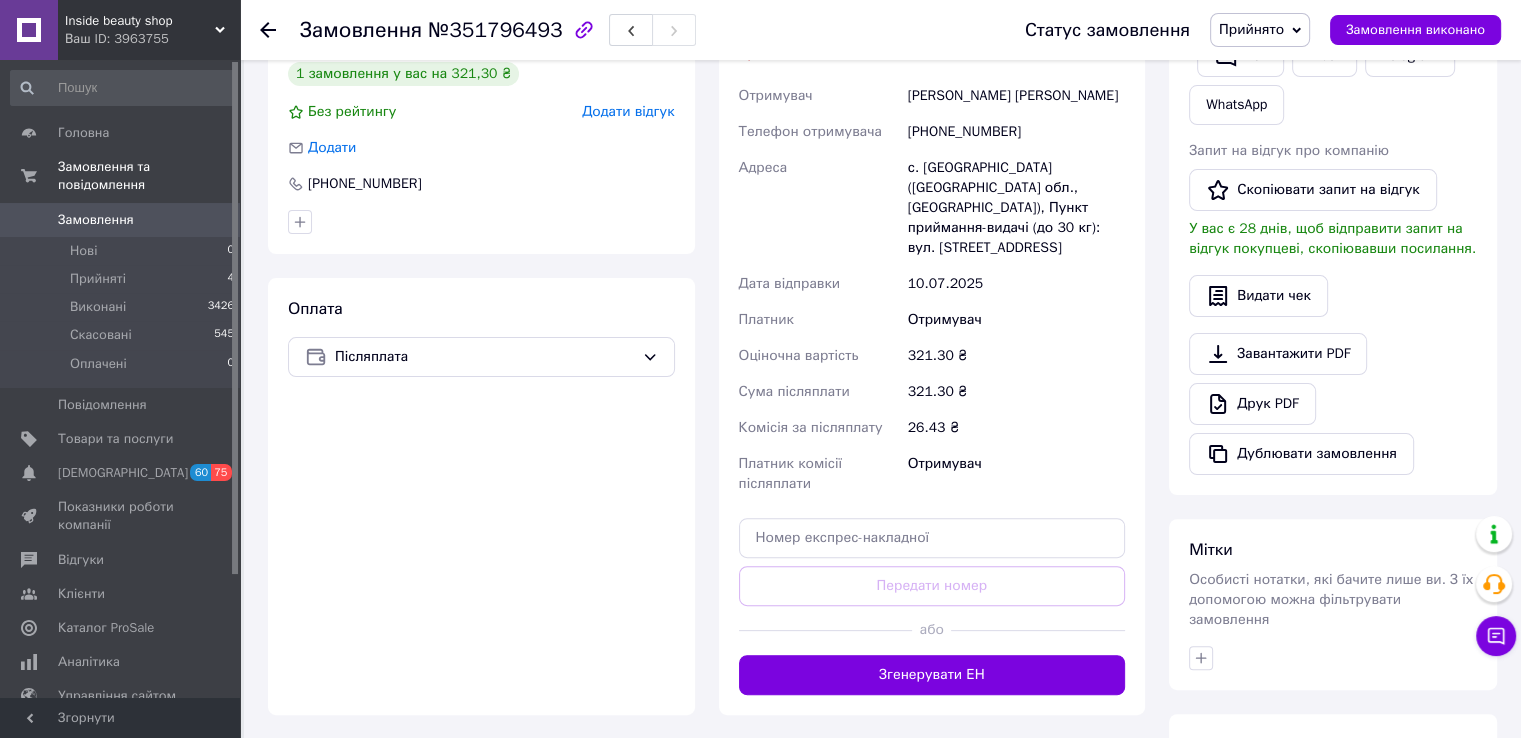 scroll, scrollTop: 500, scrollLeft: 0, axis: vertical 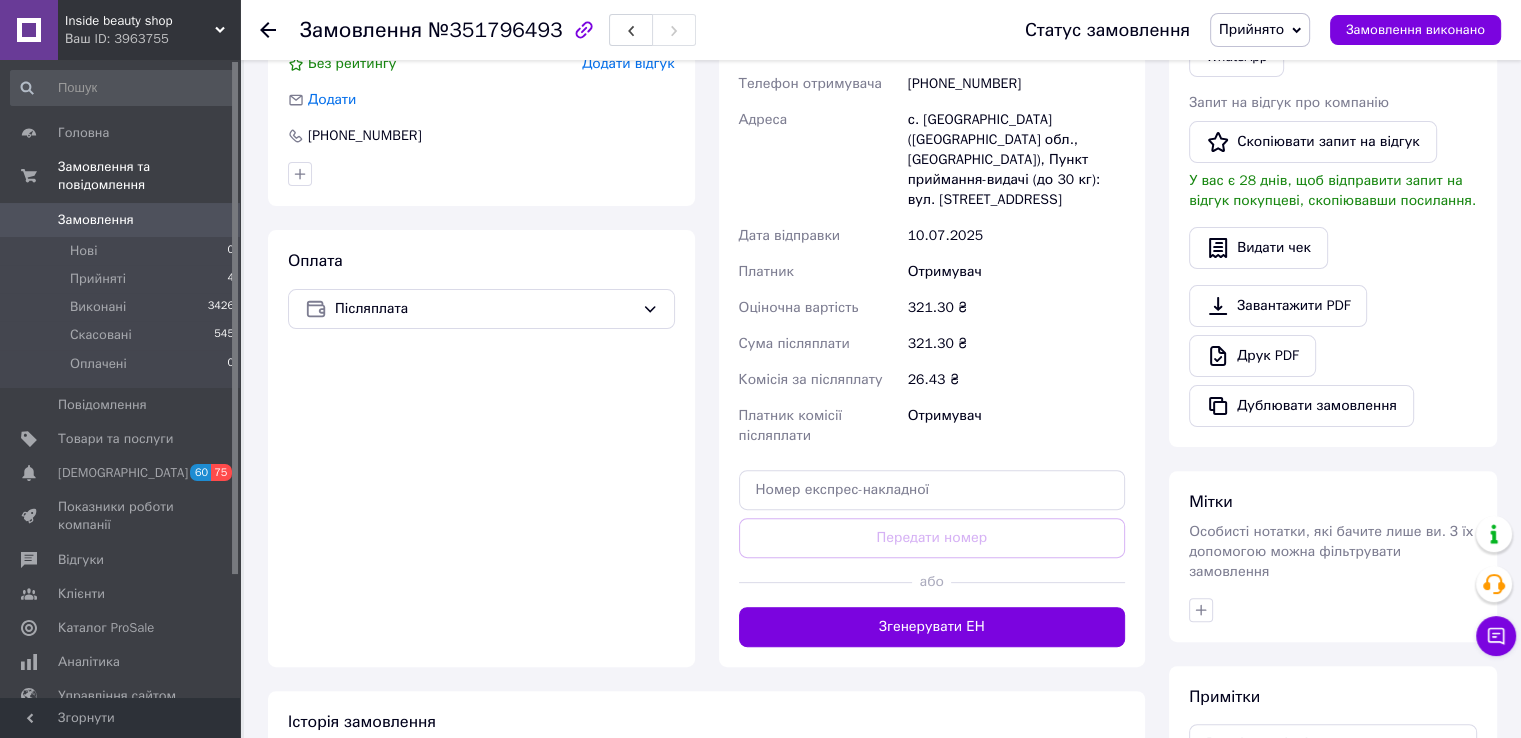 click on "Згенерувати ЕН" at bounding box center (932, 627) 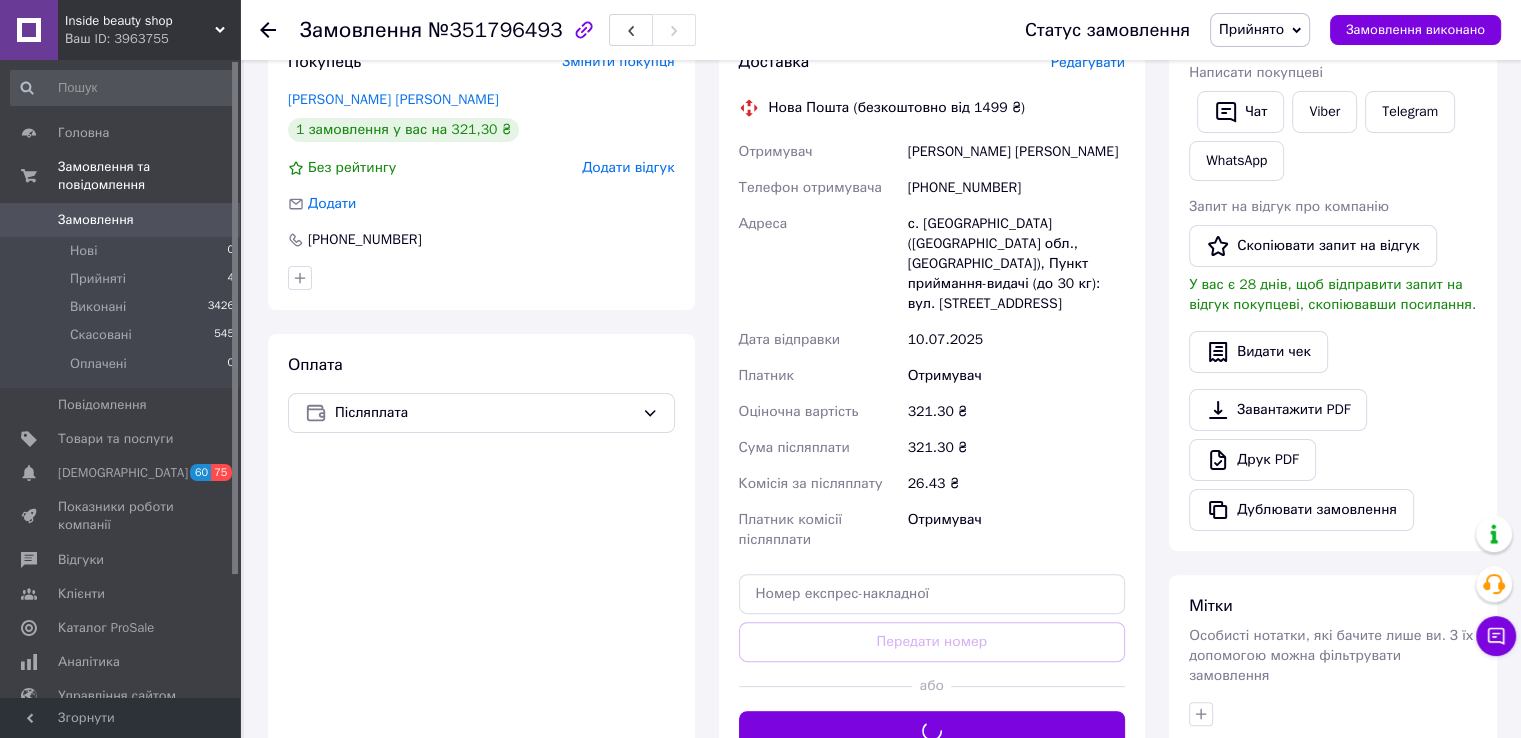scroll, scrollTop: 300, scrollLeft: 0, axis: vertical 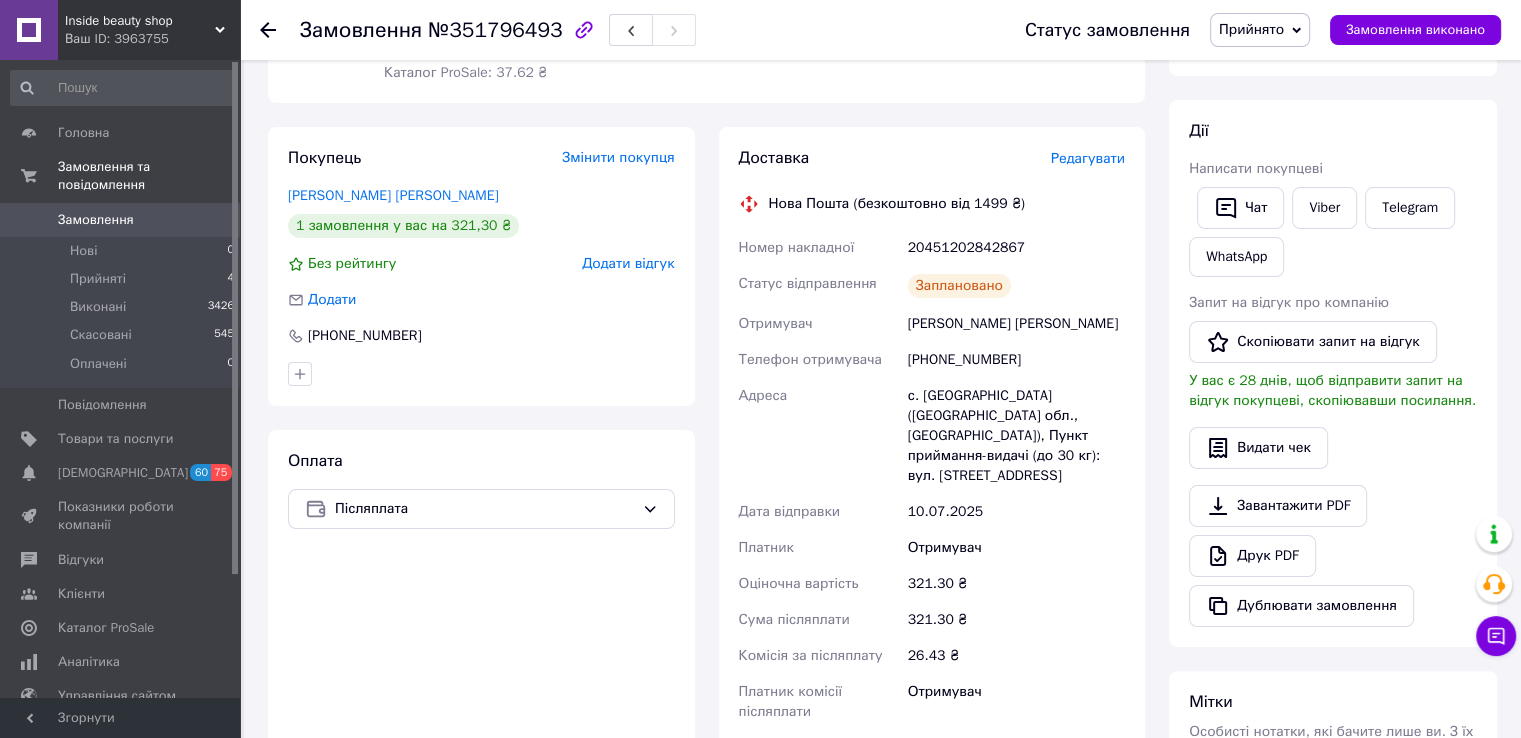 click on "20451202842867" at bounding box center [1016, 248] 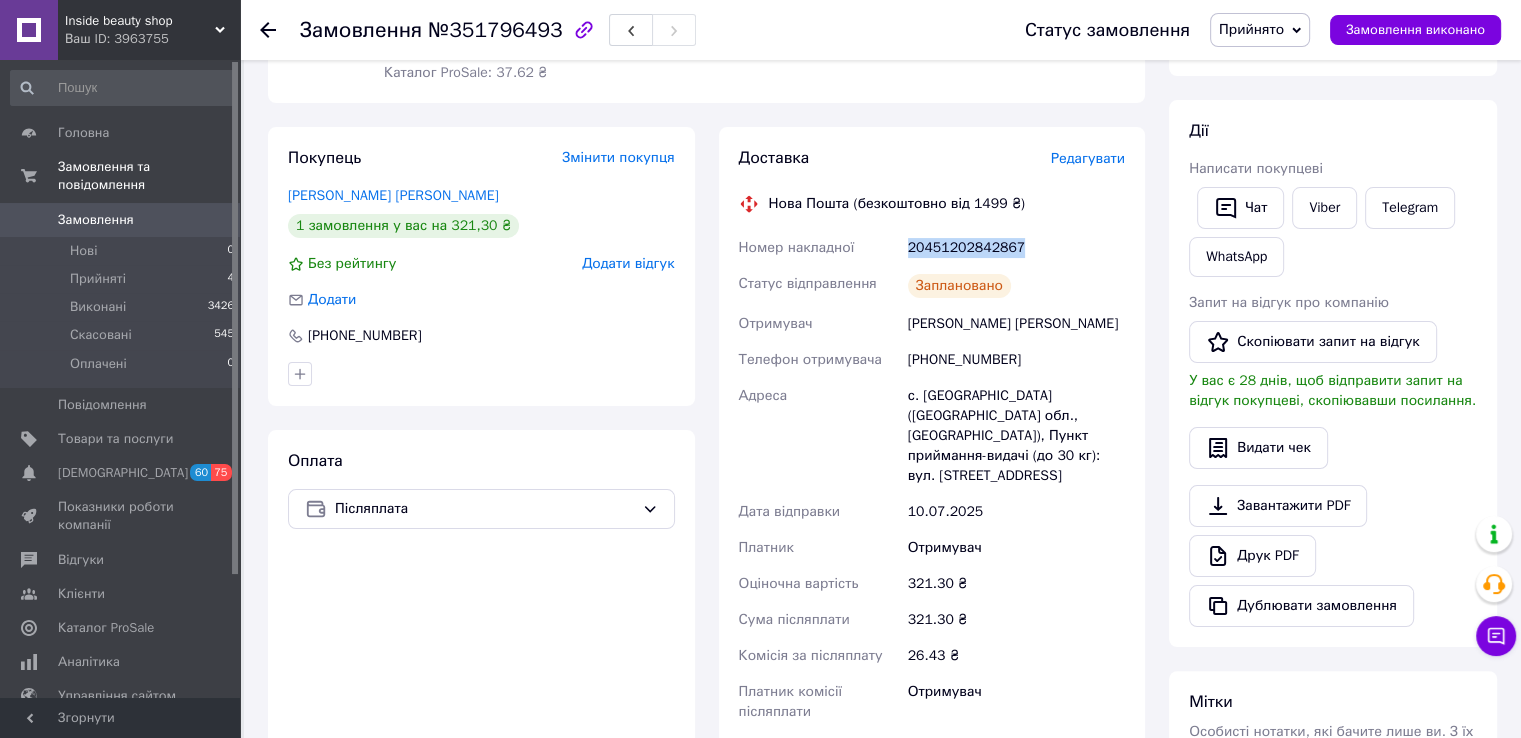 click on "20451202842867" at bounding box center [1016, 248] 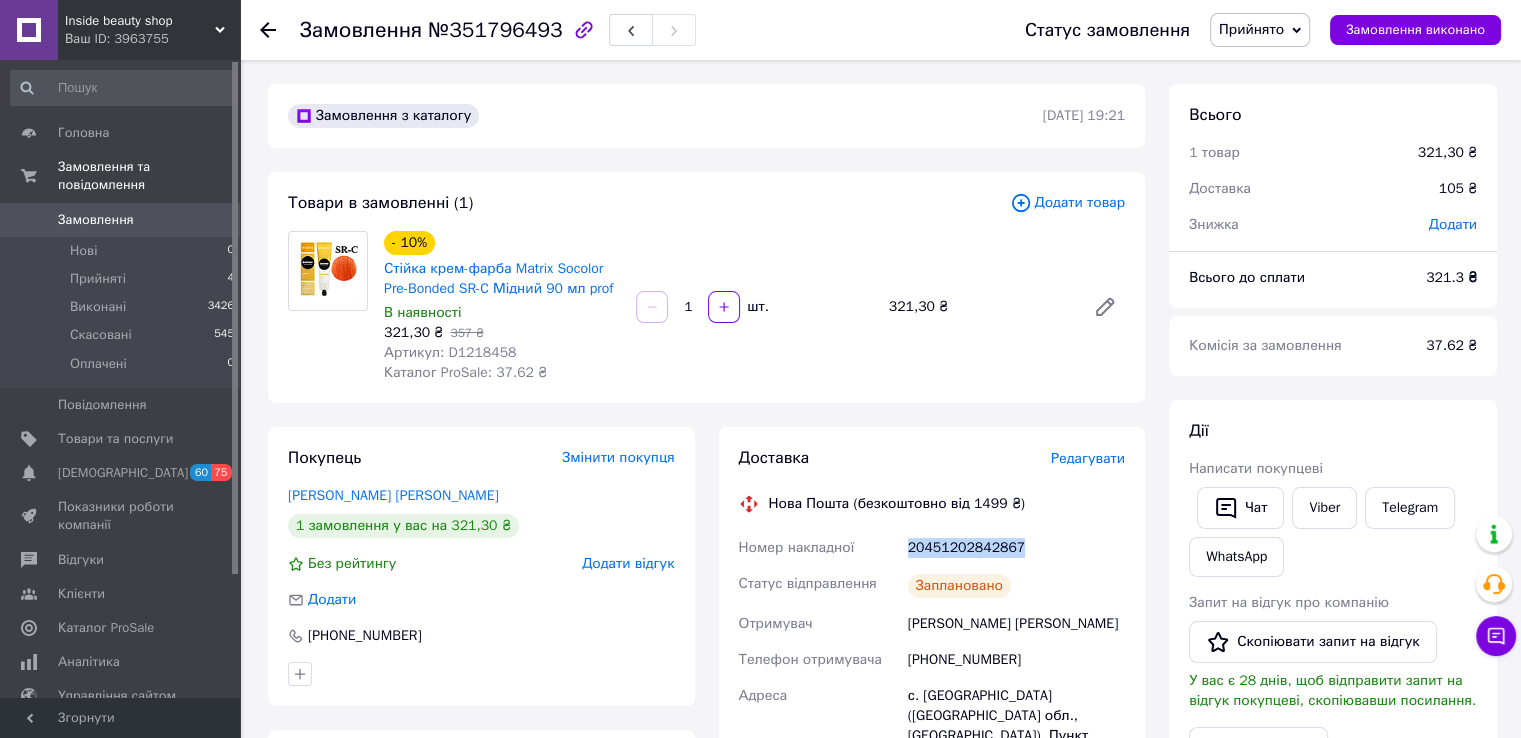 scroll, scrollTop: 0, scrollLeft: 0, axis: both 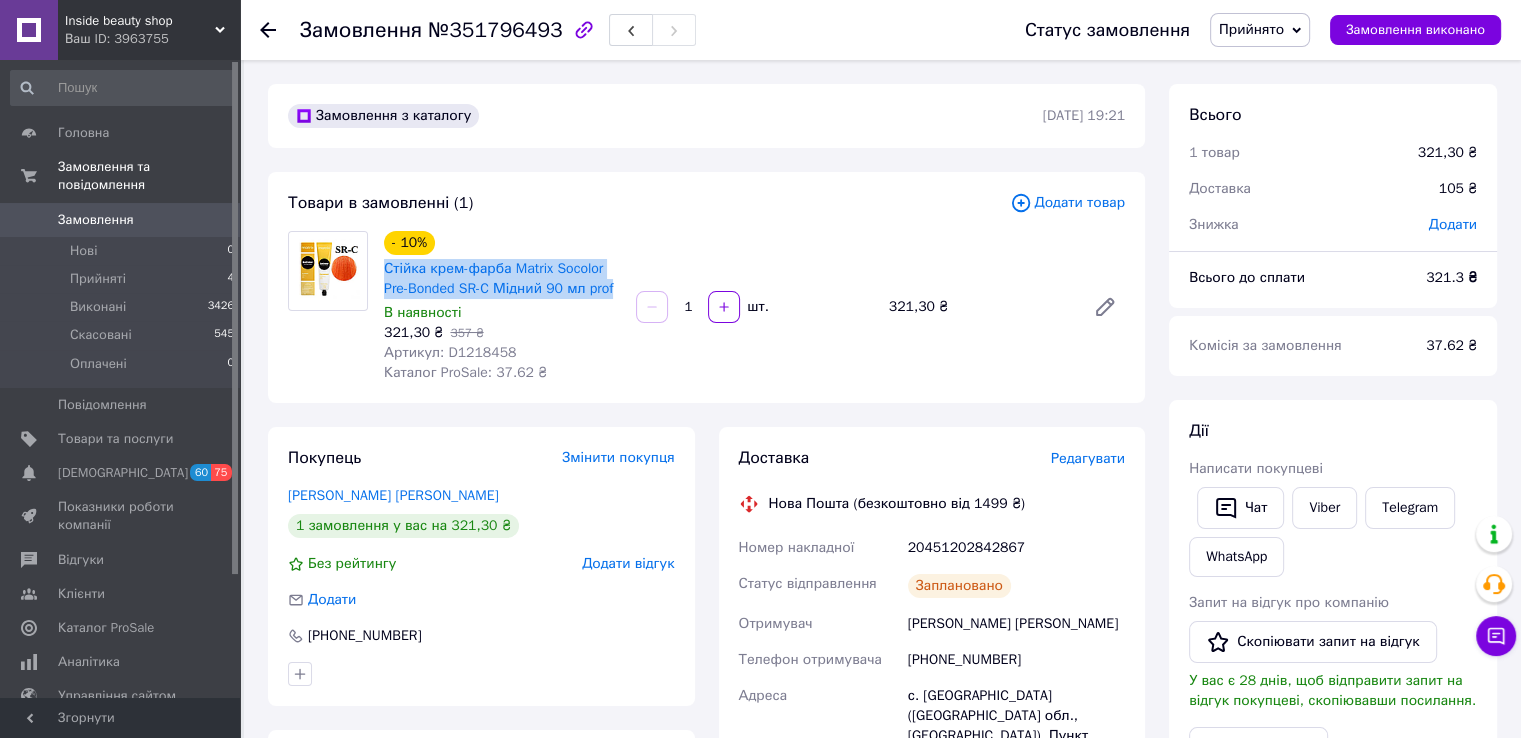 drag, startPoint x: 618, startPoint y: 291, endPoint x: 380, endPoint y: 269, distance: 239.01465 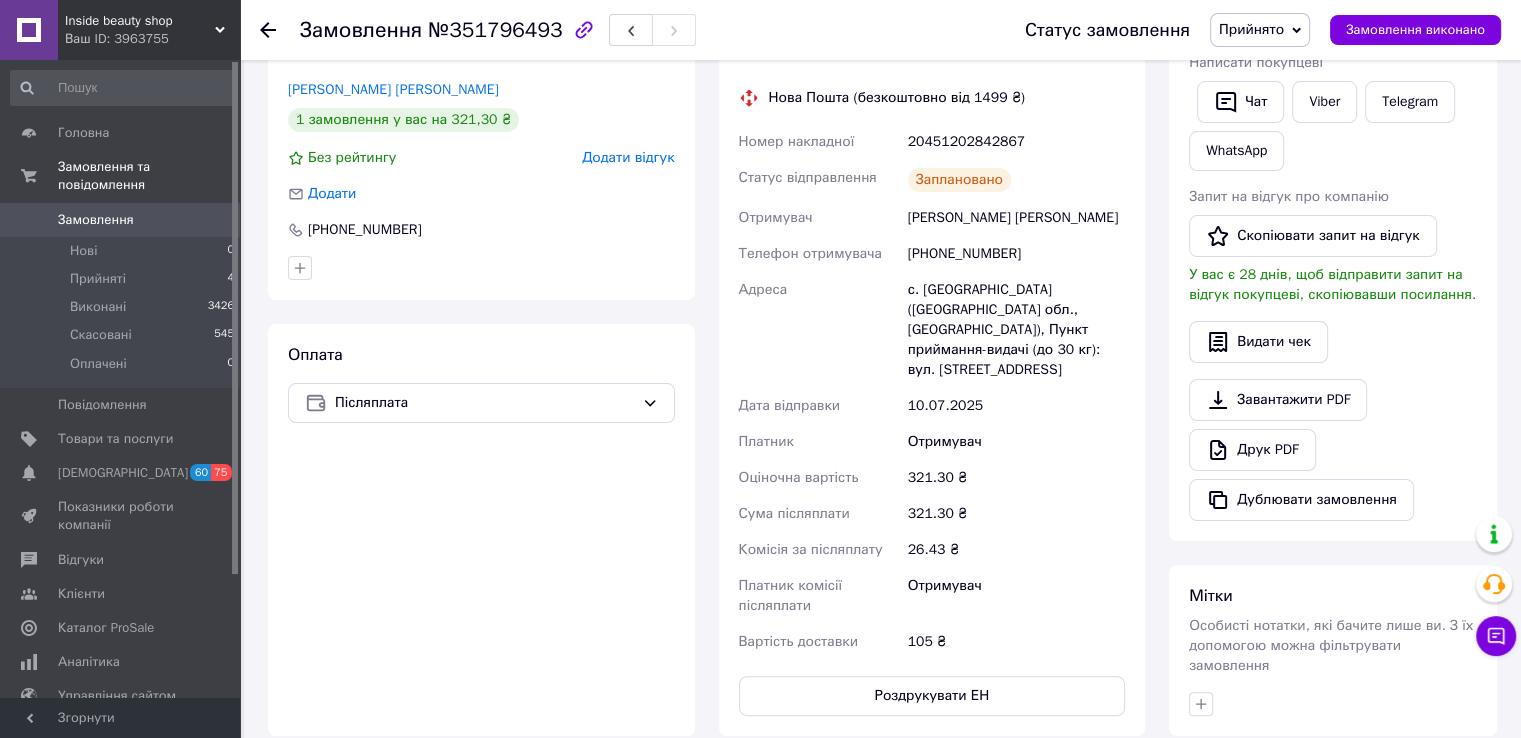 scroll, scrollTop: 300, scrollLeft: 0, axis: vertical 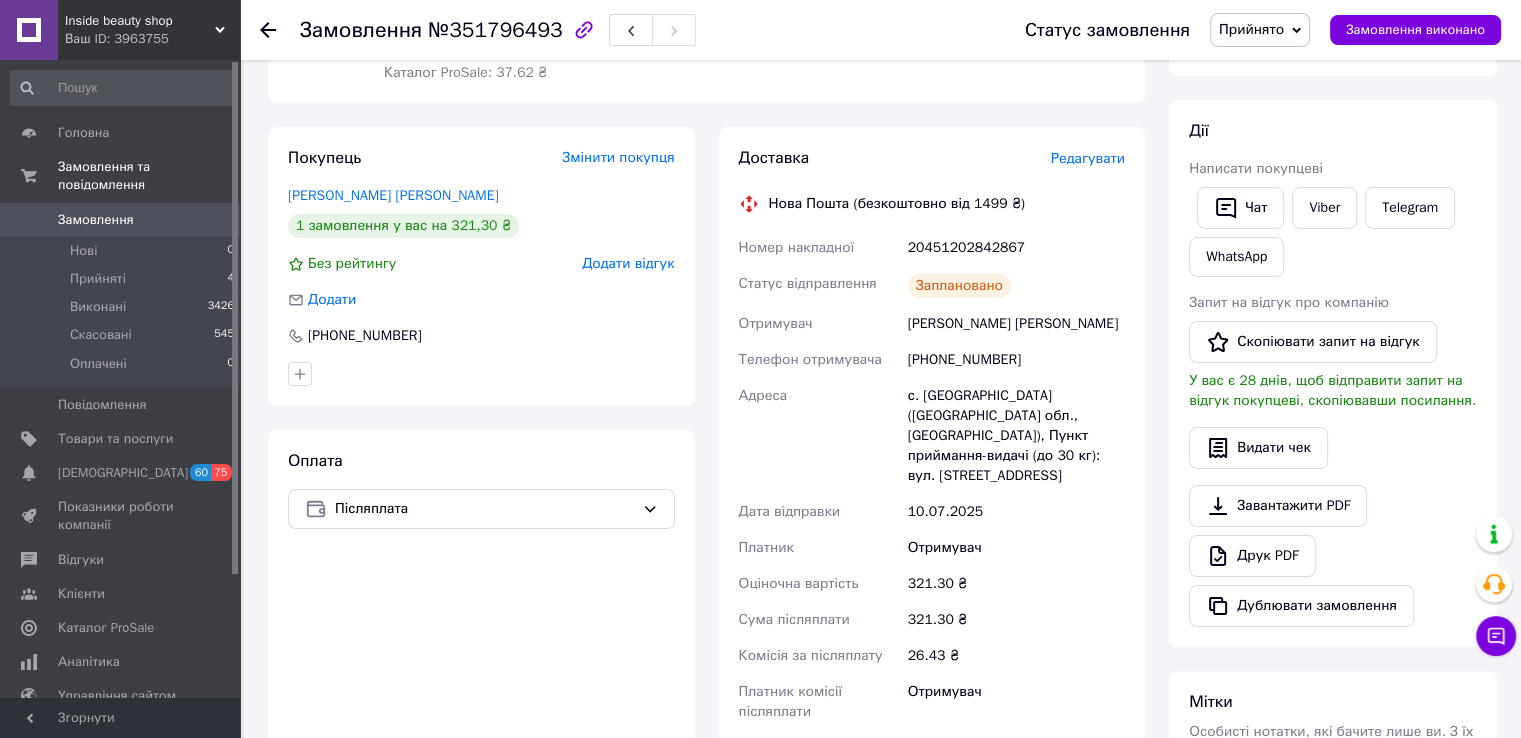 click on "20451202842867" at bounding box center (1016, 248) 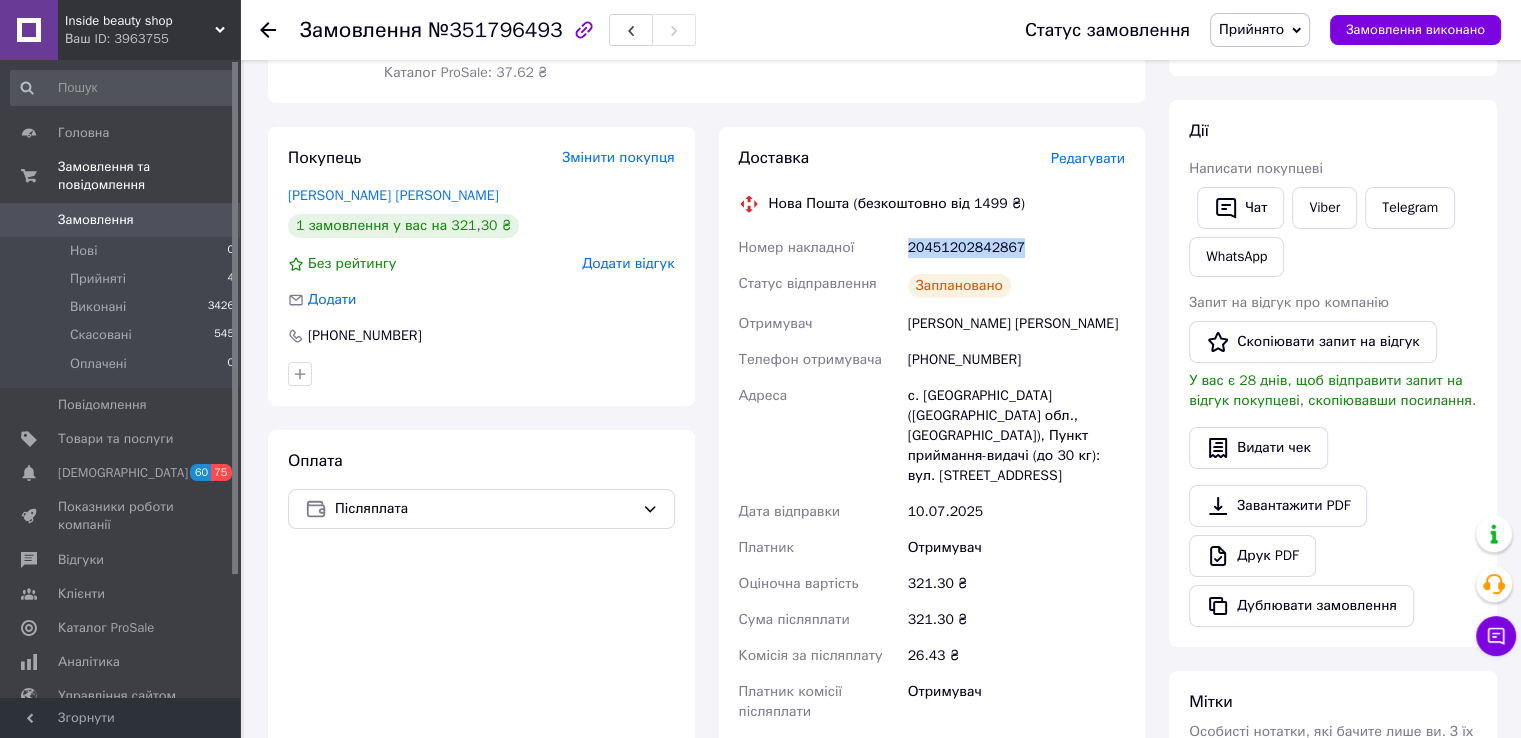 click on "20451202842867" at bounding box center (1016, 248) 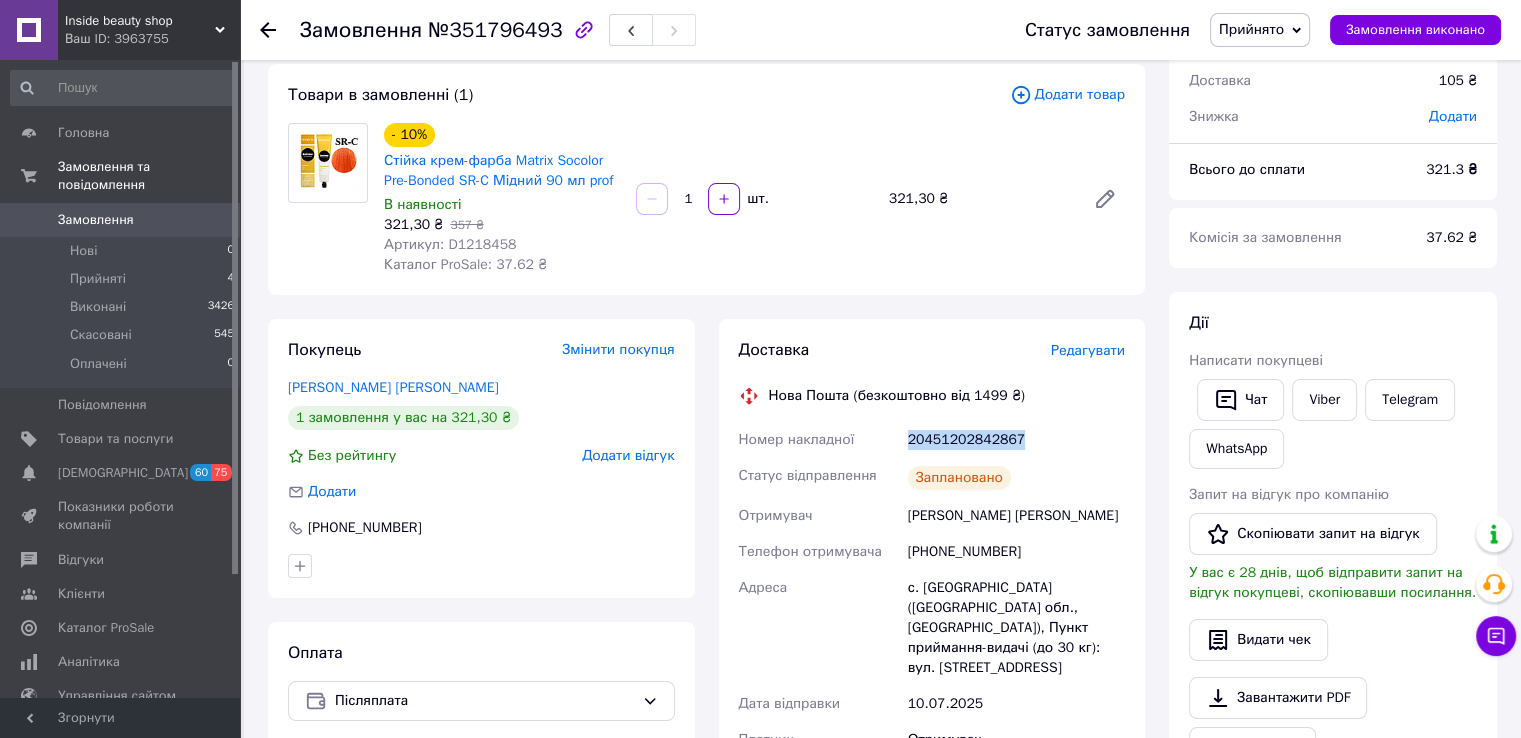 scroll, scrollTop: 0, scrollLeft: 0, axis: both 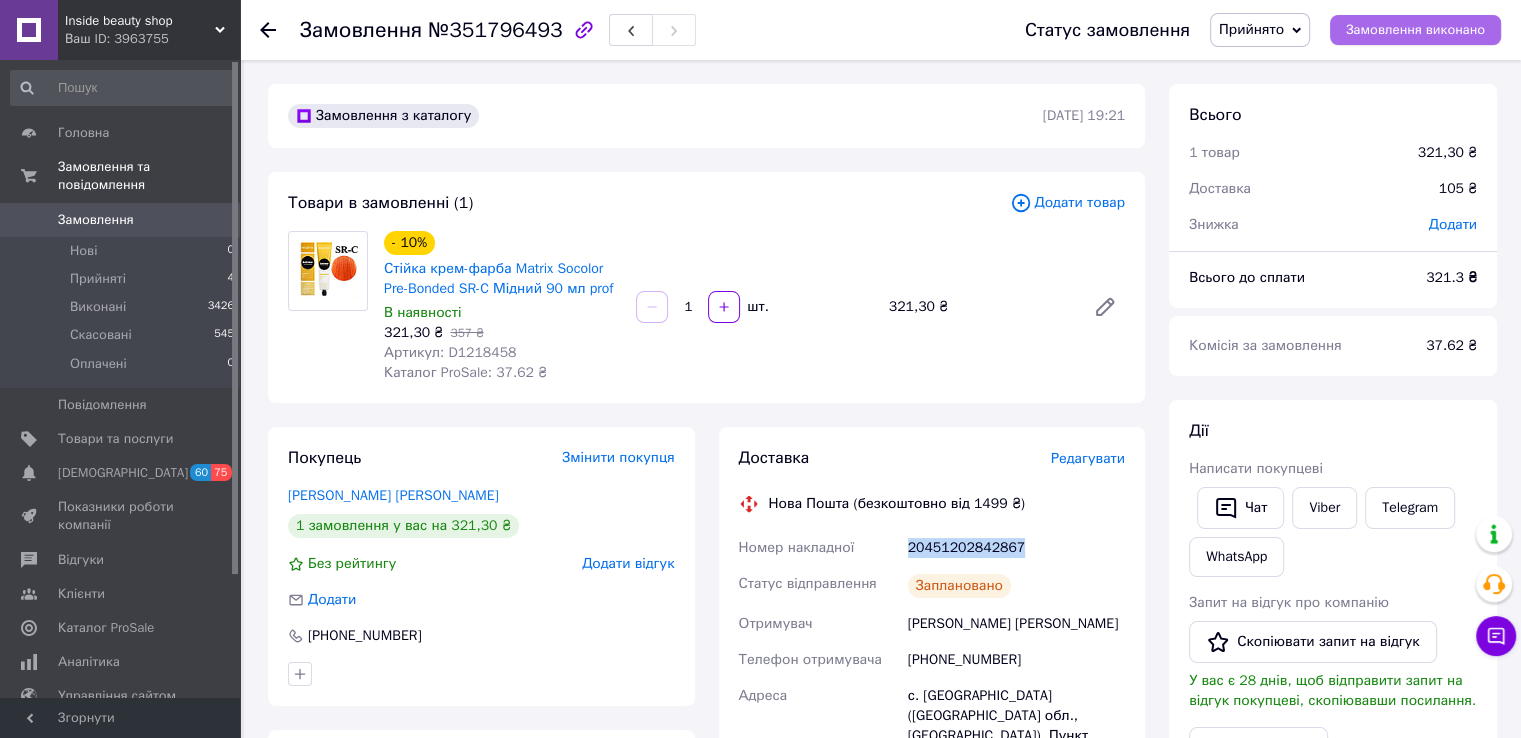 click on "Замовлення виконано" at bounding box center [1415, 30] 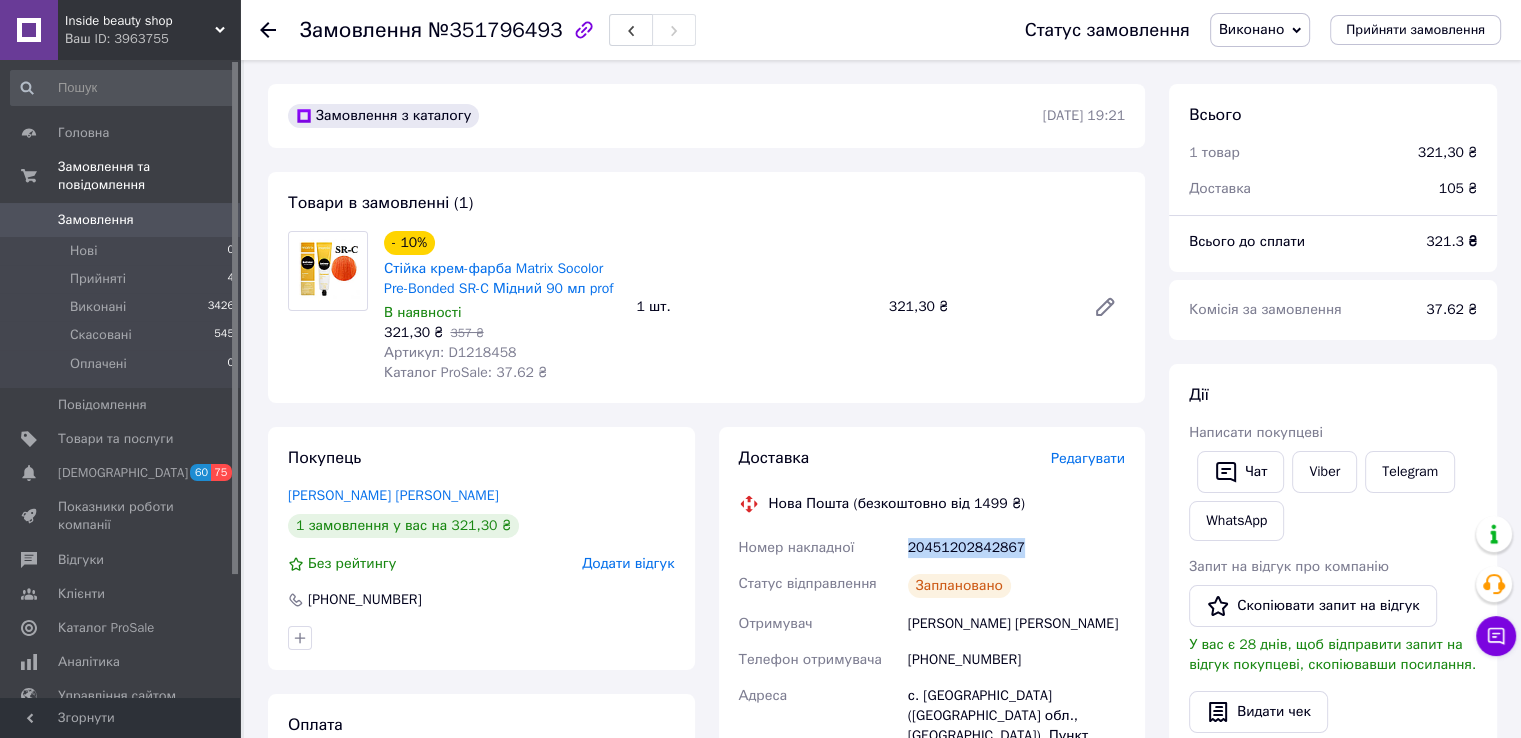click on "Замовлення" at bounding box center (121, 220) 